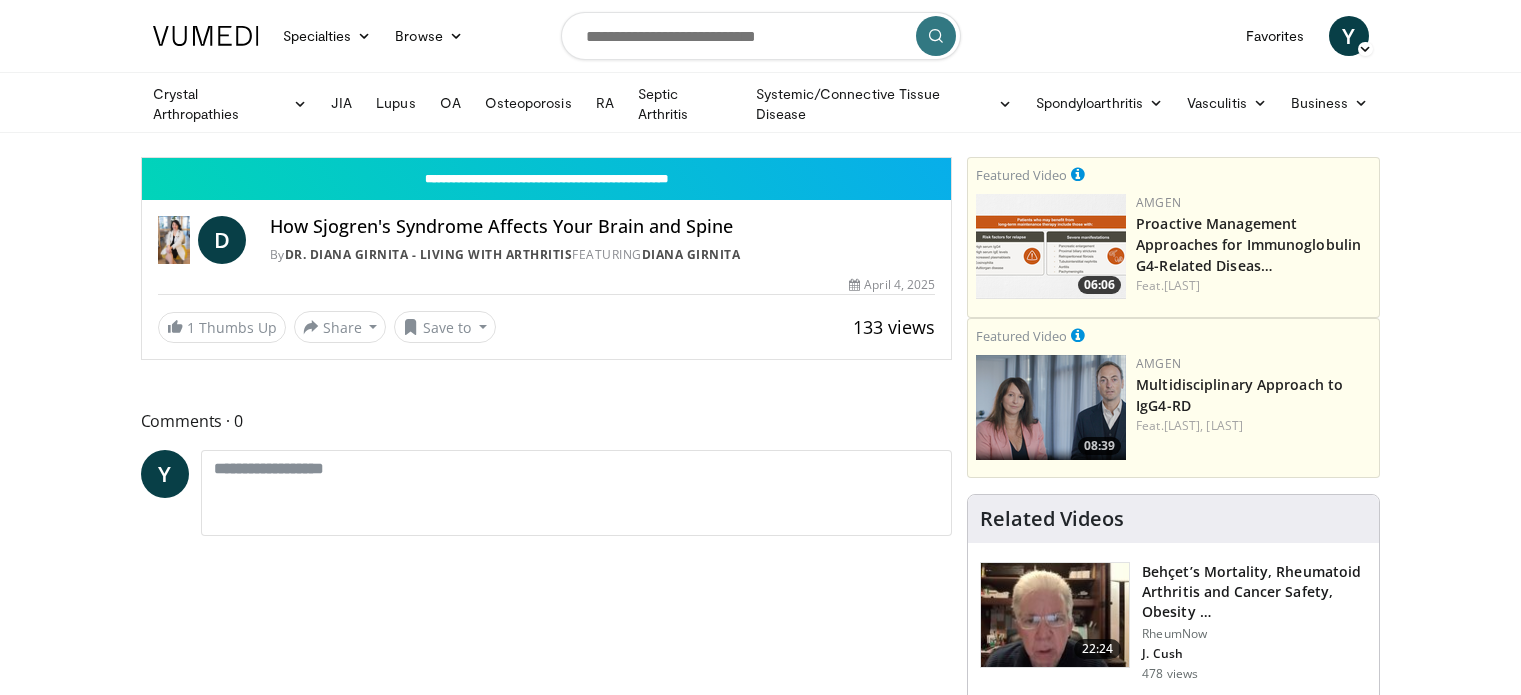 scroll, scrollTop: 0, scrollLeft: 0, axis: both 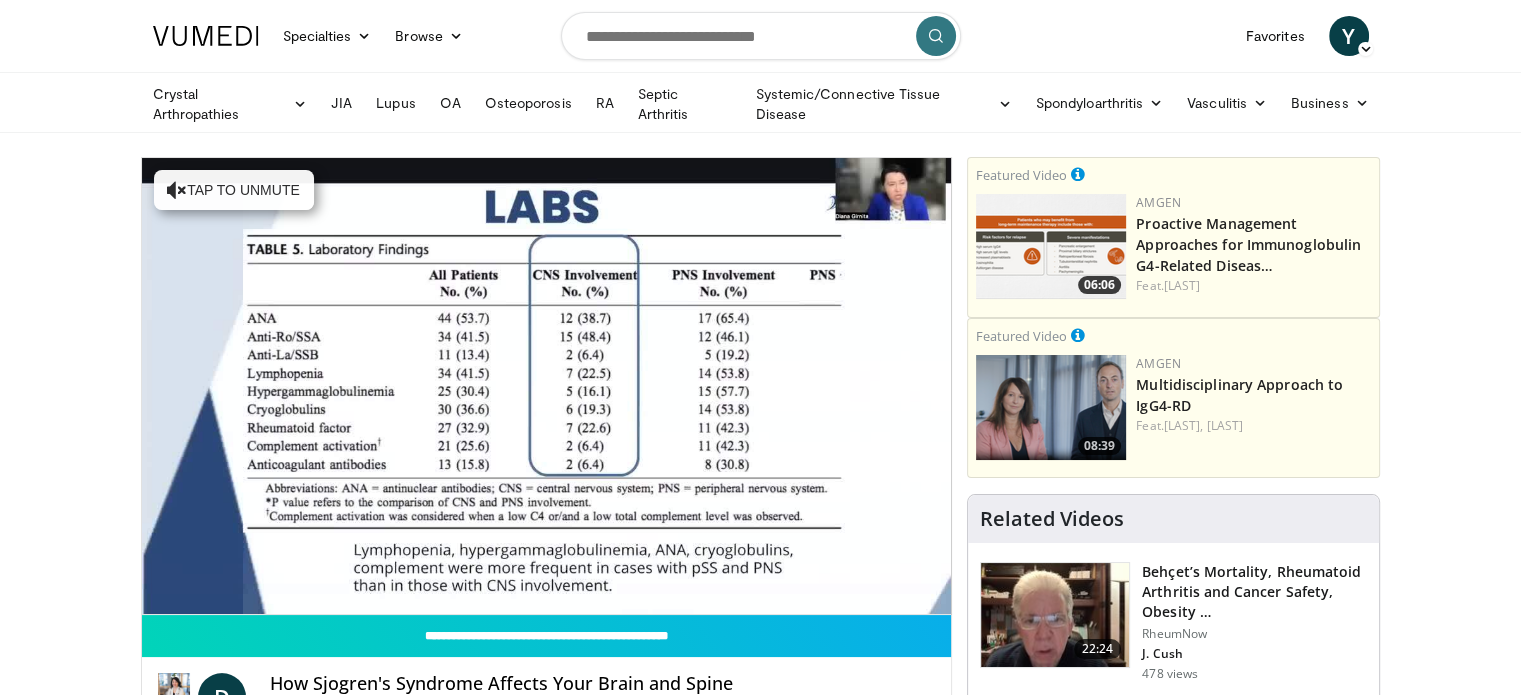 click on "10 seconds
Tap to unmute" at bounding box center (547, 386) 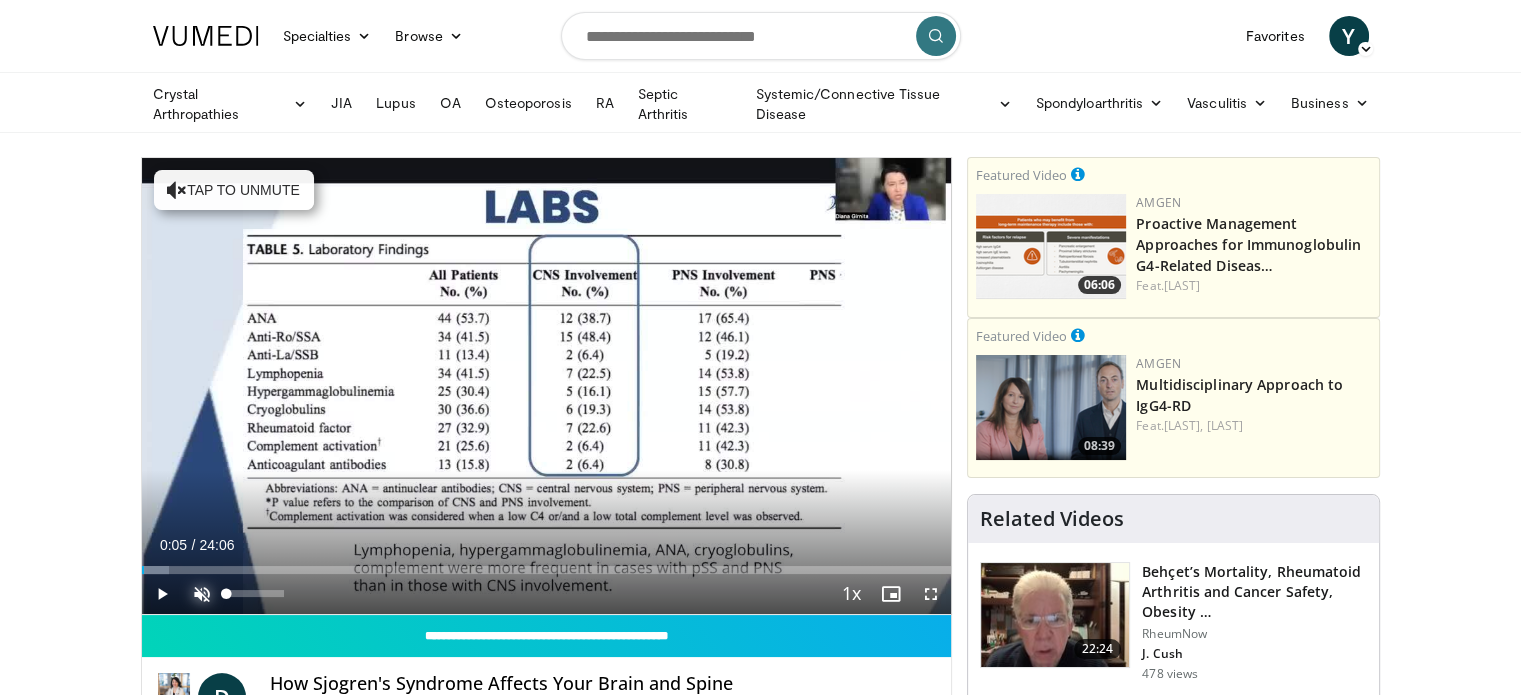 click at bounding box center [202, 594] 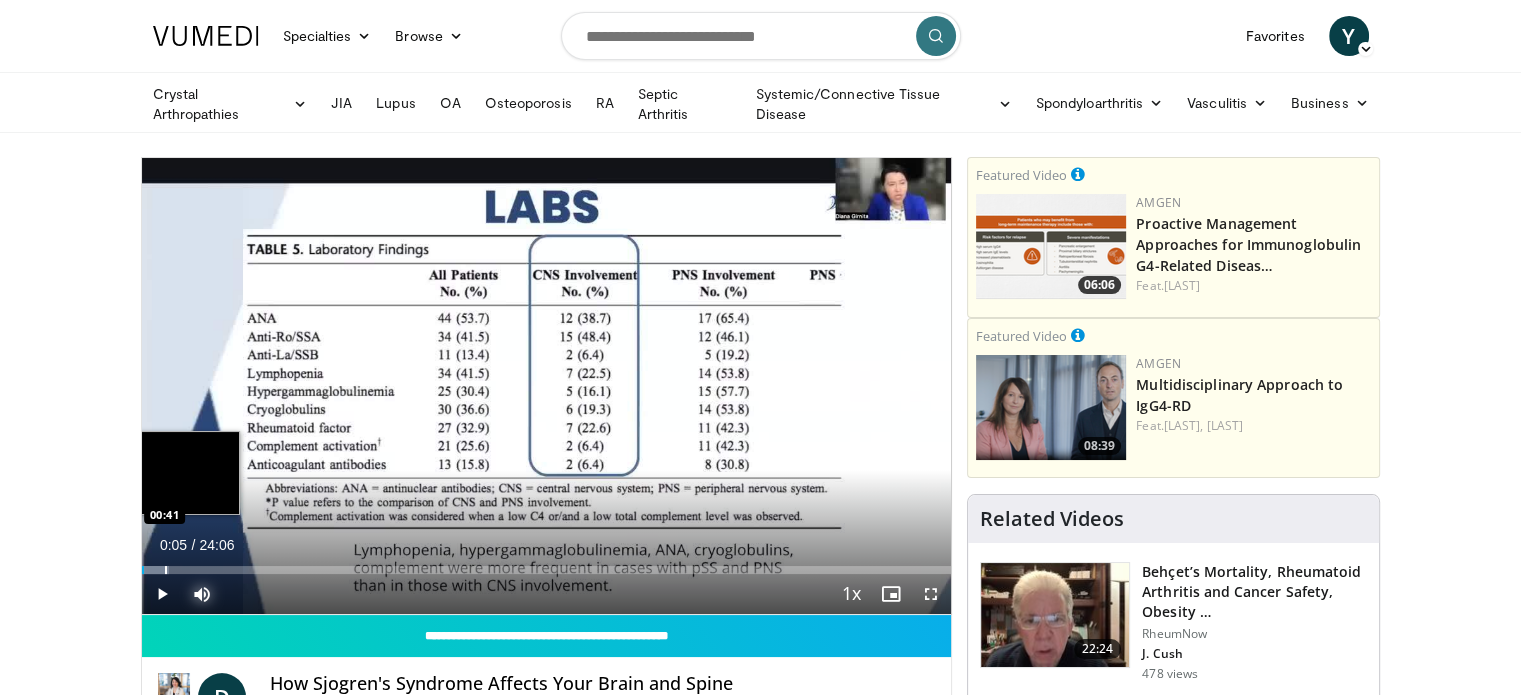 click at bounding box center [166, 570] 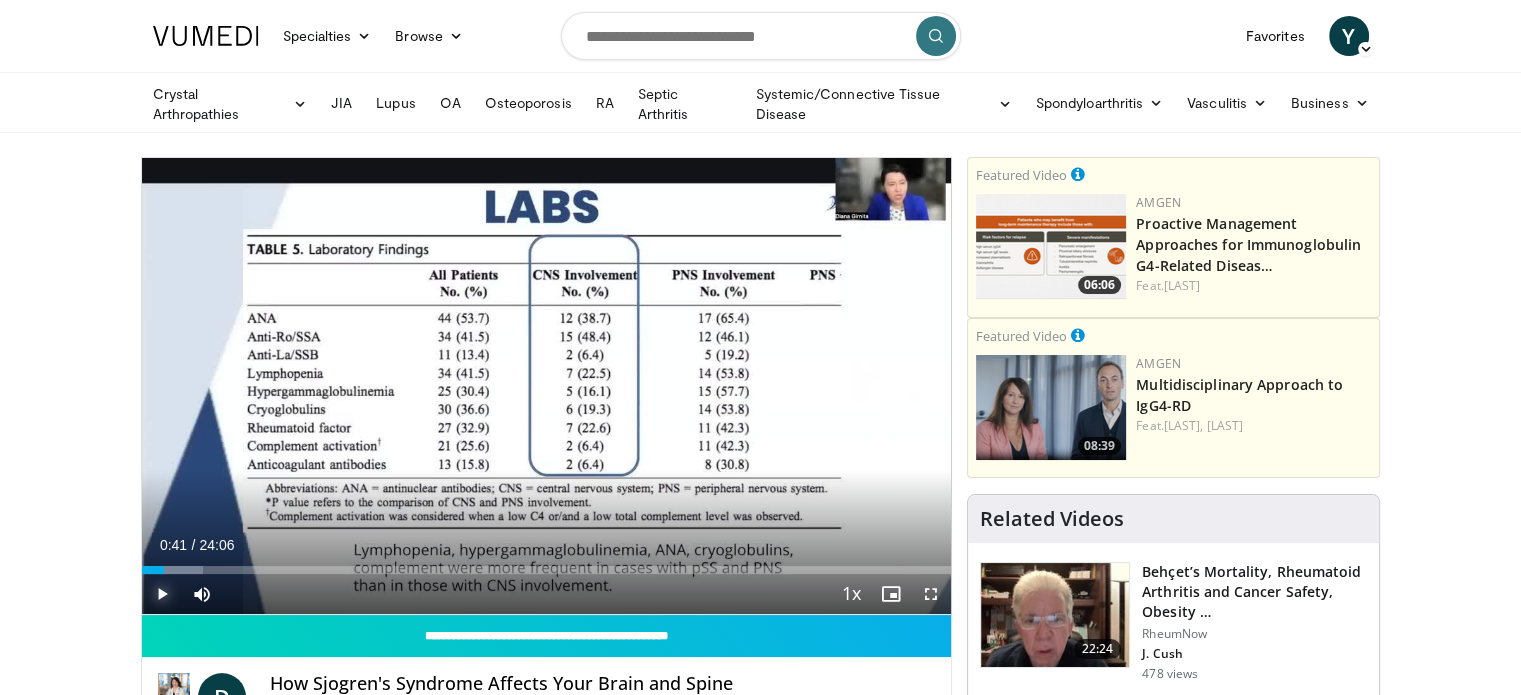 click at bounding box center [162, 594] 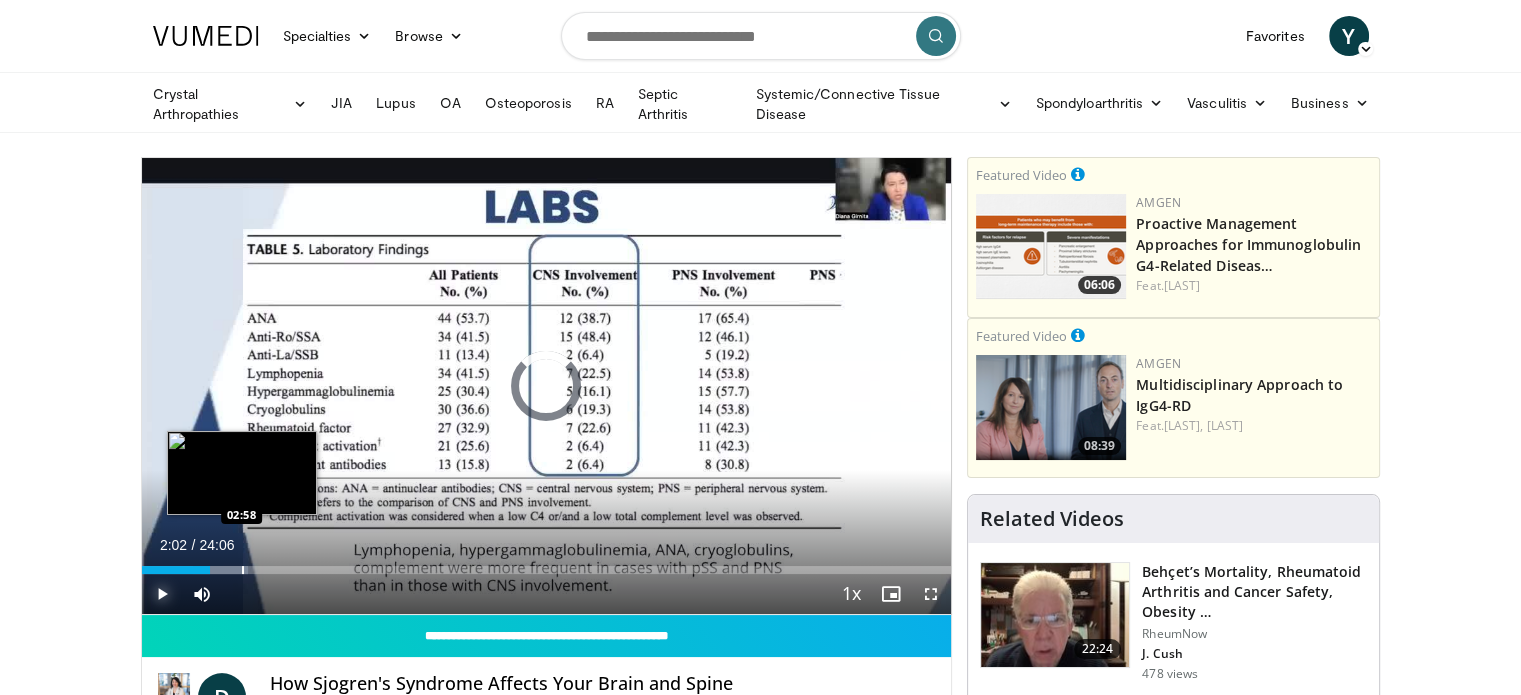 click at bounding box center (243, 570) 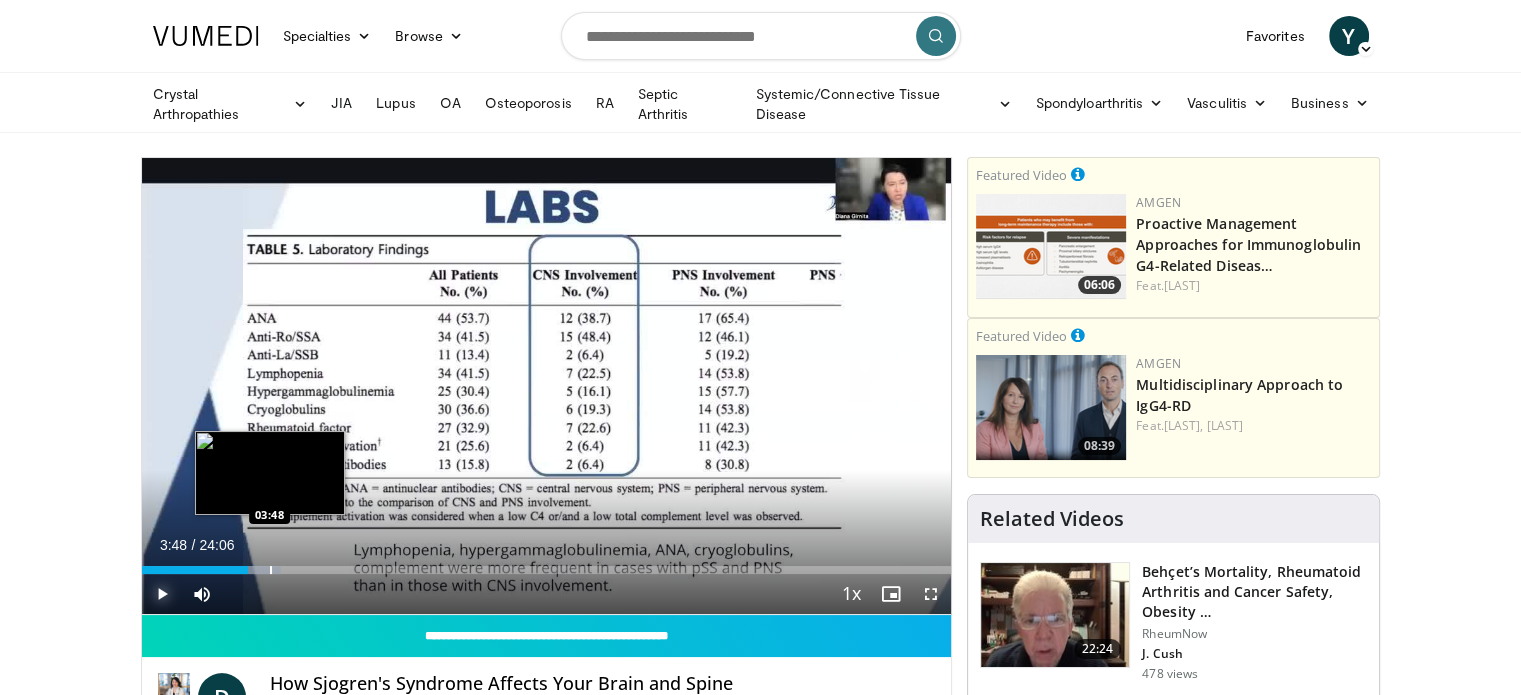 click at bounding box center (271, 570) 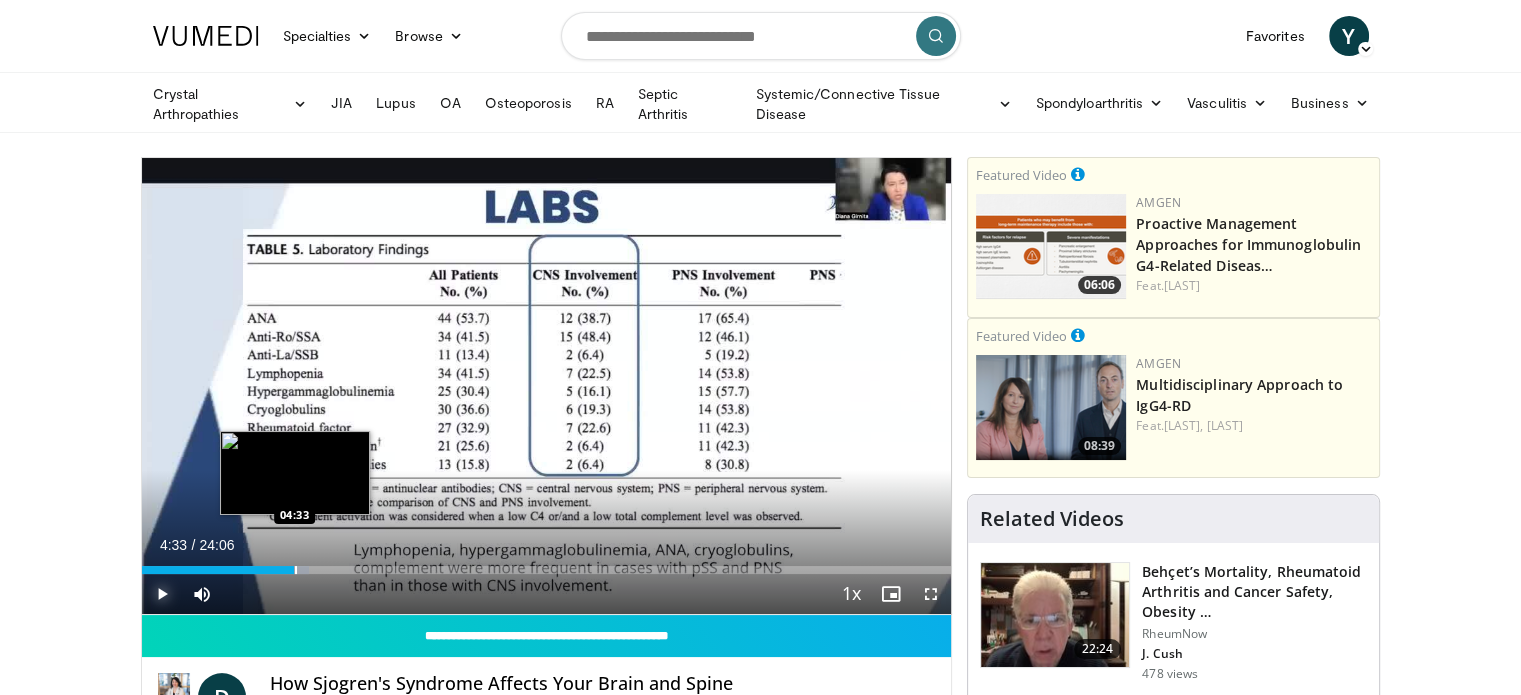 click at bounding box center (296, 570) 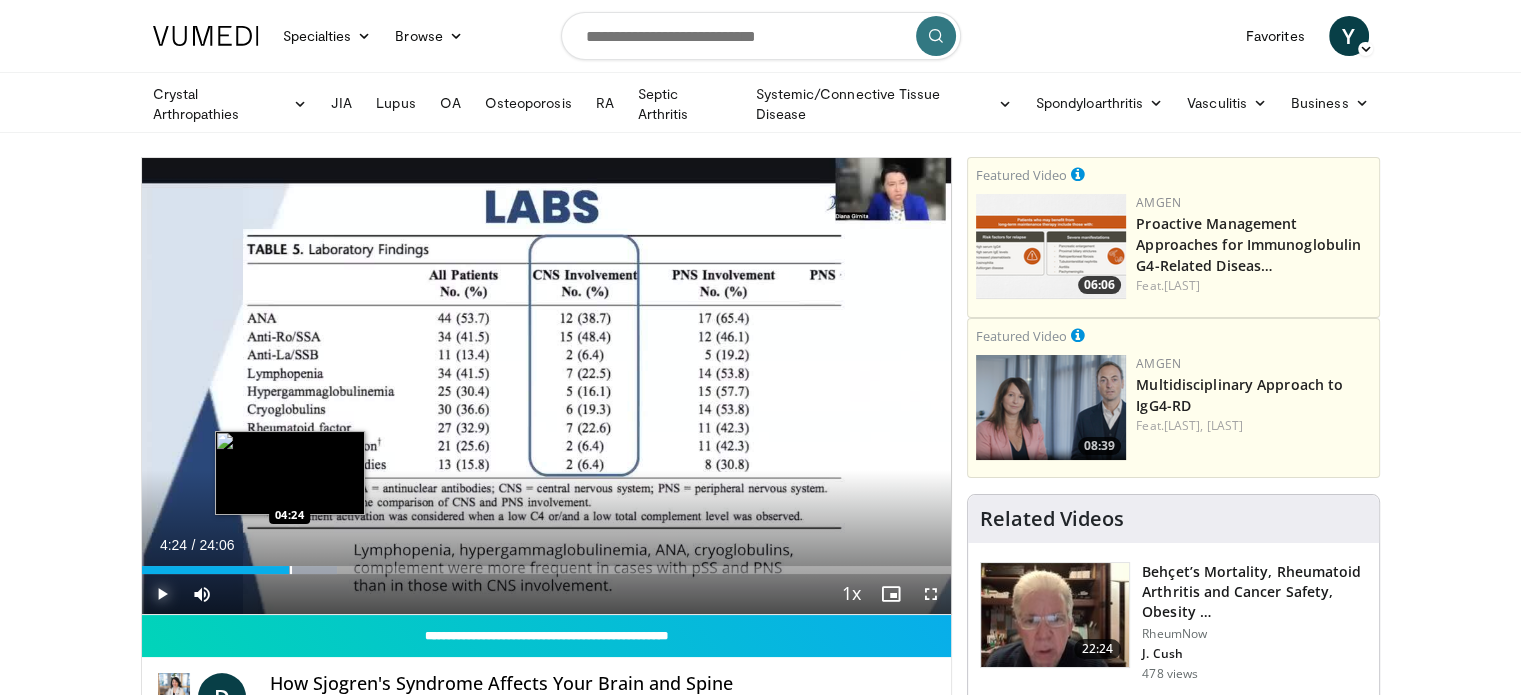 click at bounding box center [291, 570] 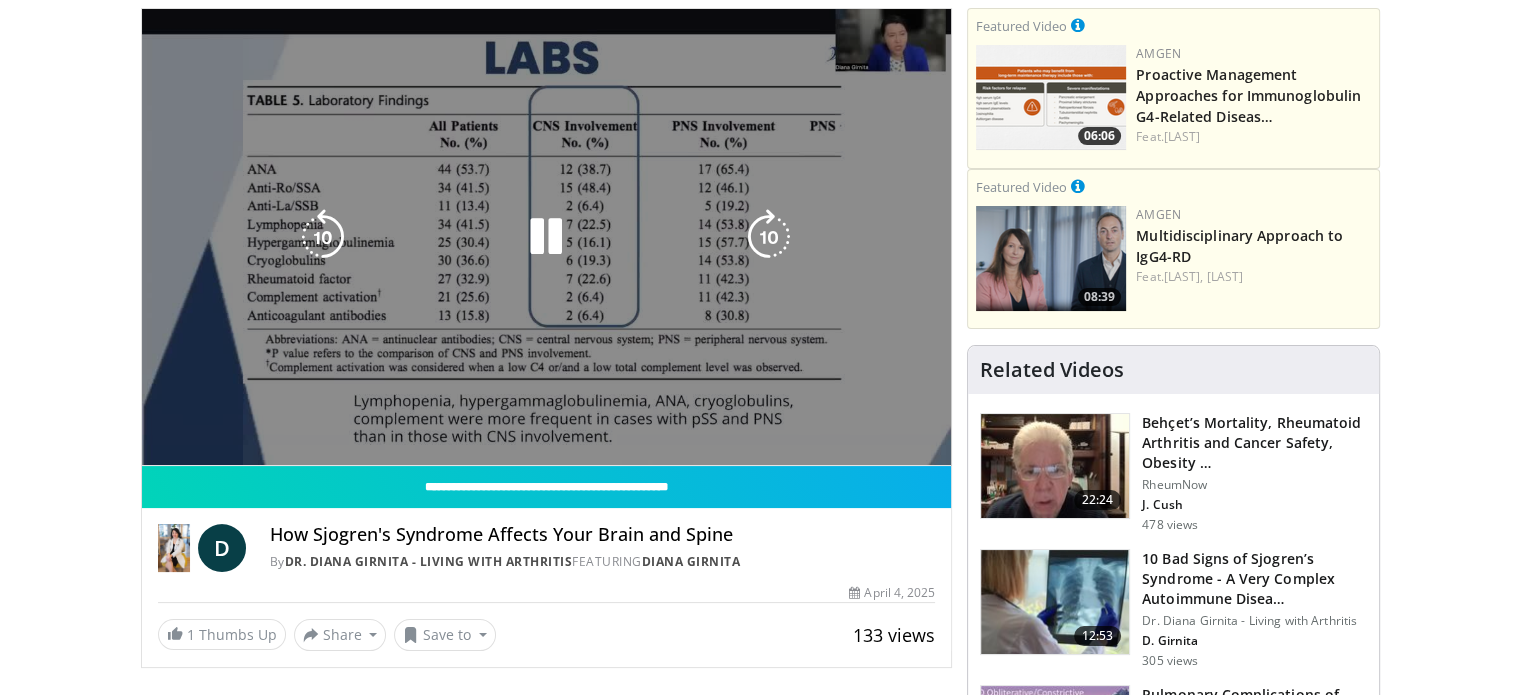 scroll, scrollTop: 100, scrollLeft: 0, axis: vertical 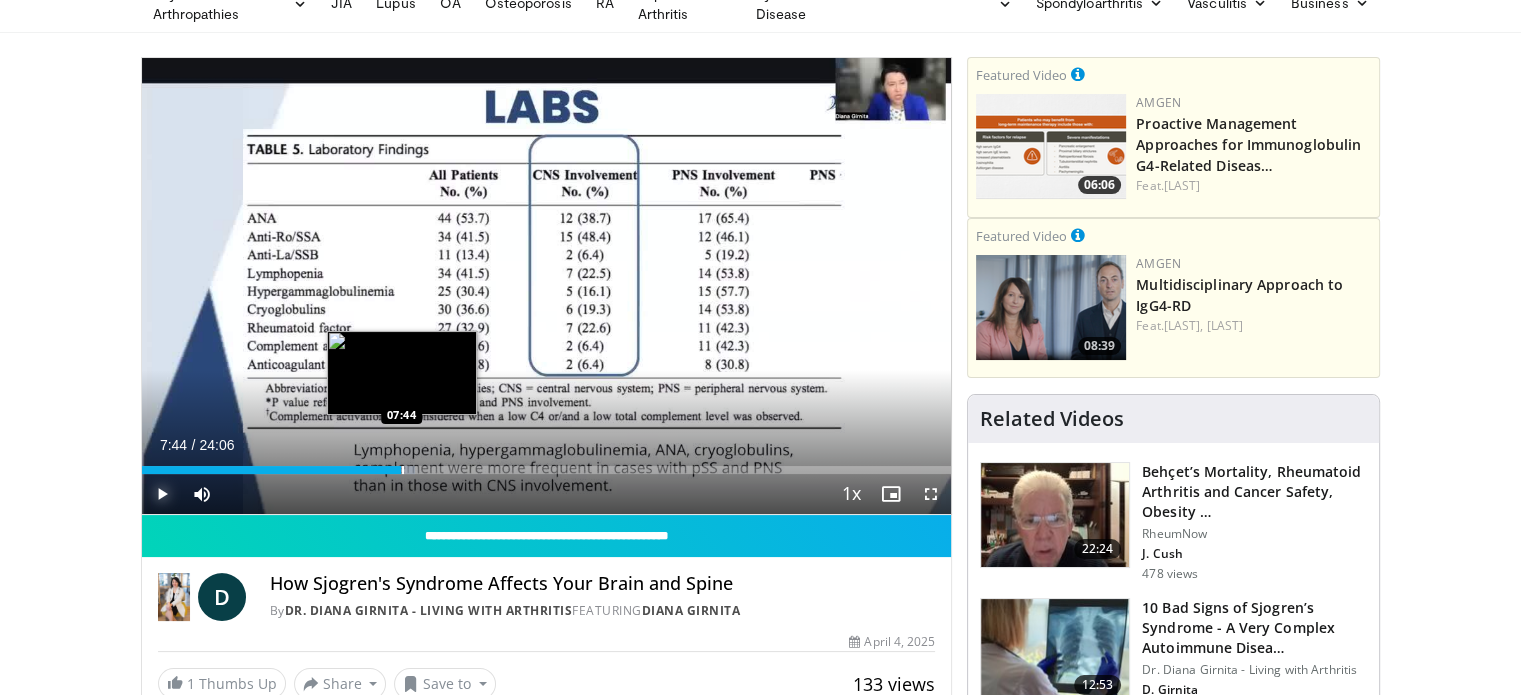 click at bounding box center [403, 470] 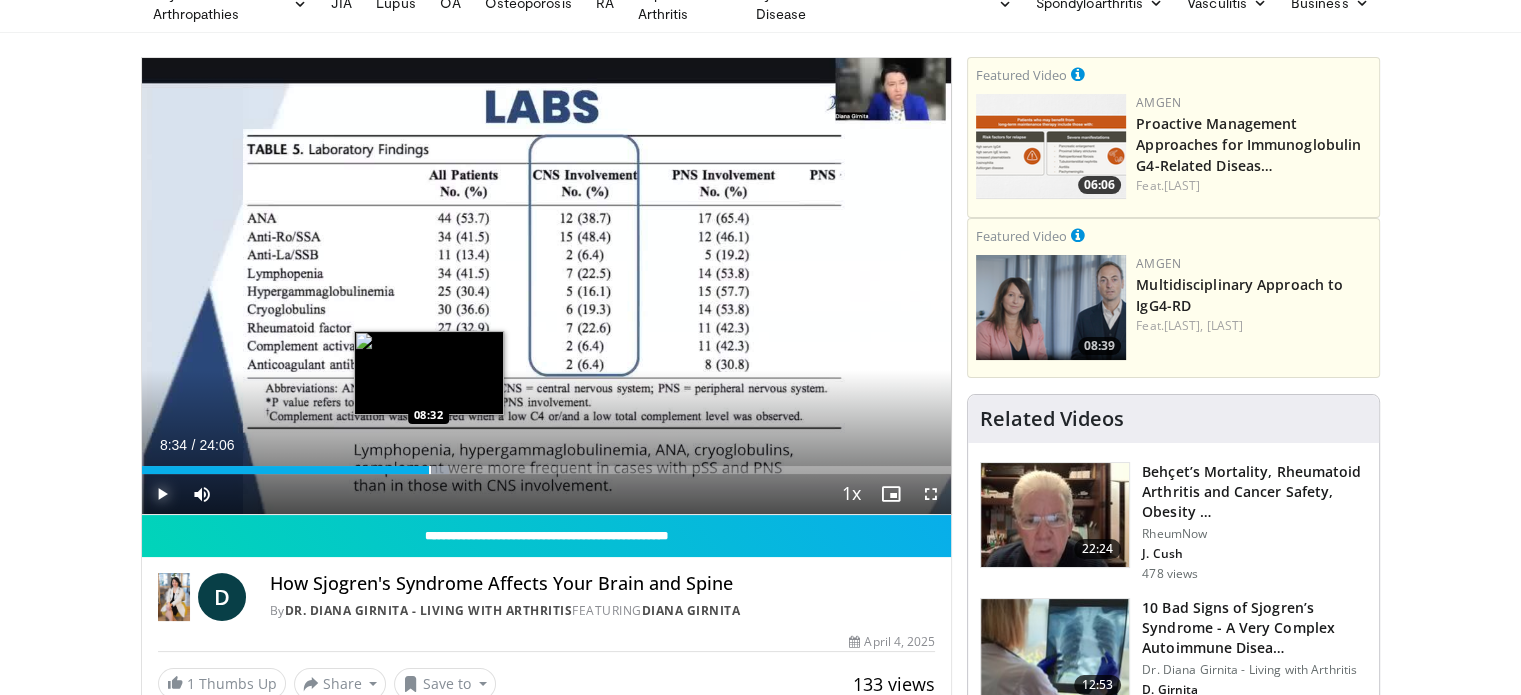 click at bounding box center [430, 470] 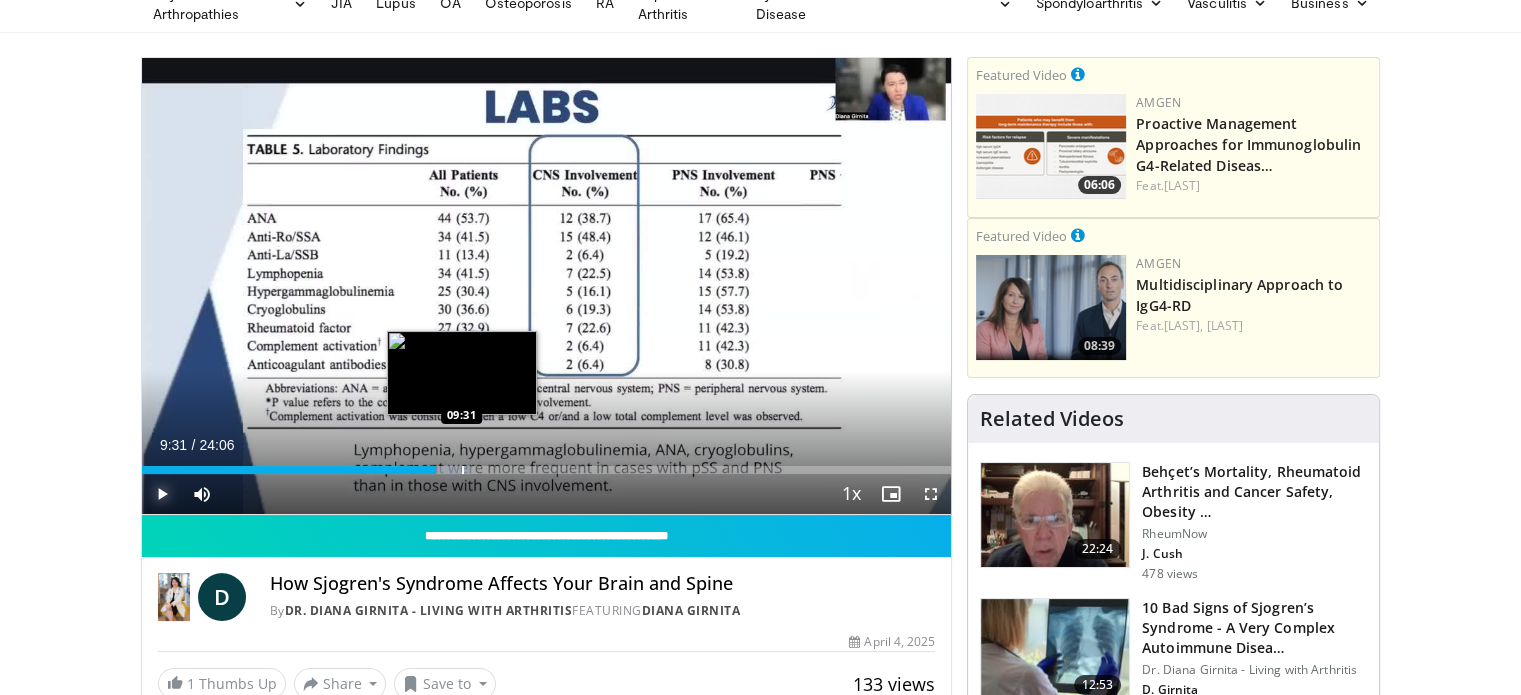 click at bounding box center [463, 470] 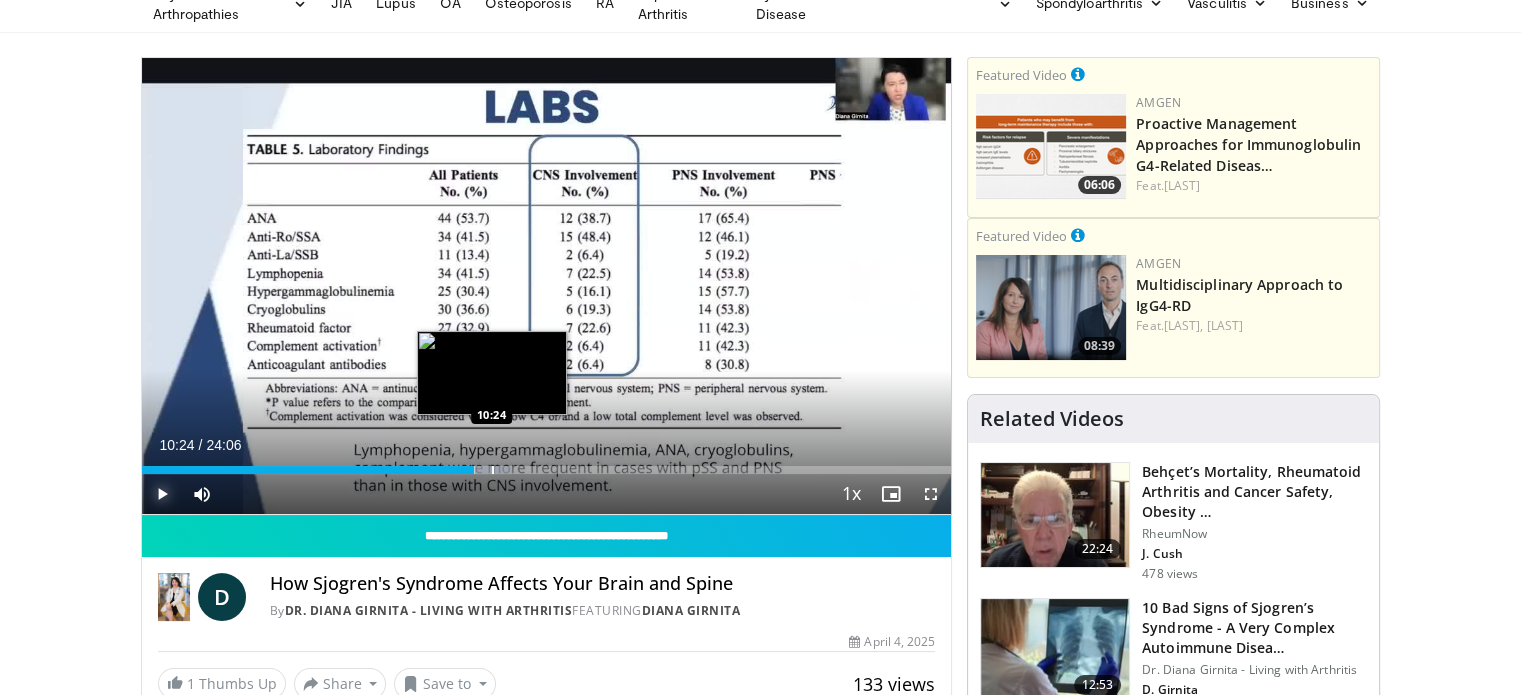 click at bounding box center [493, 470] 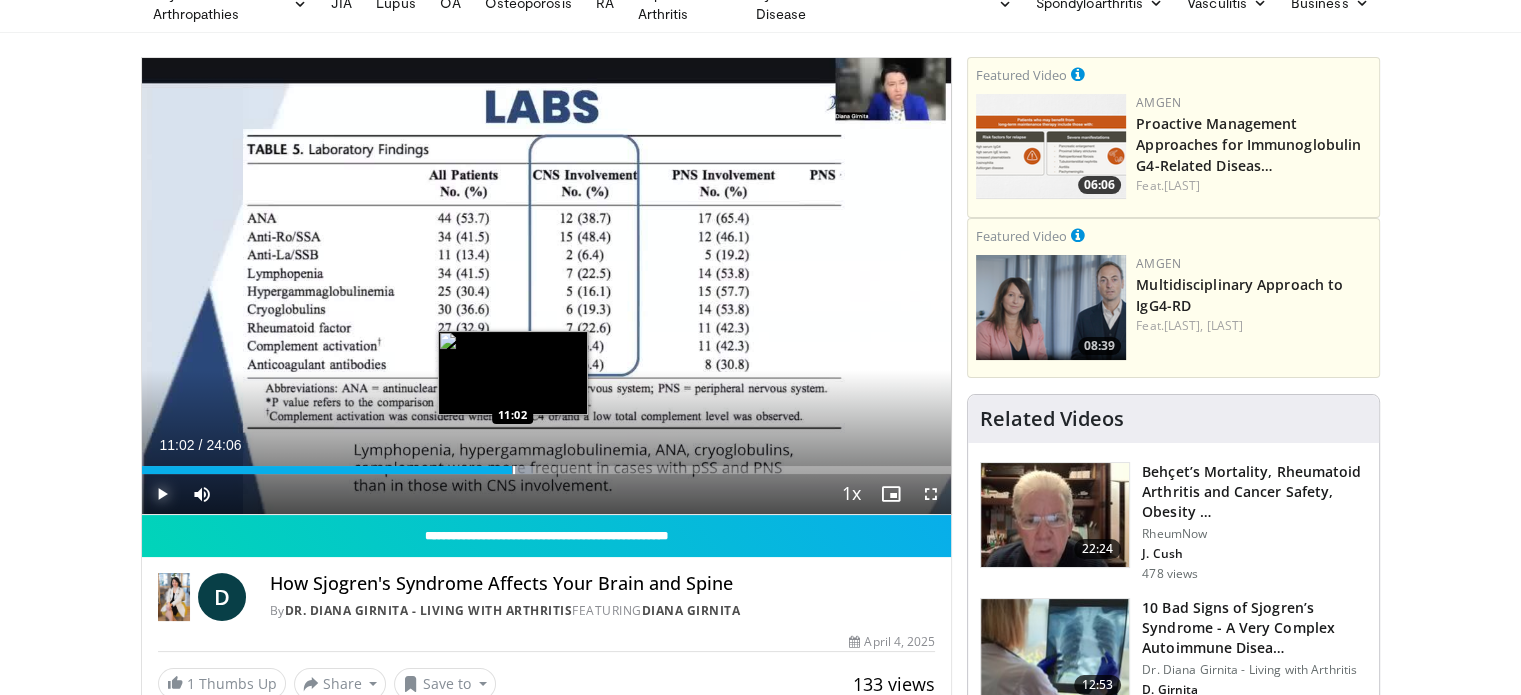 click at bounding box center [514, 470] 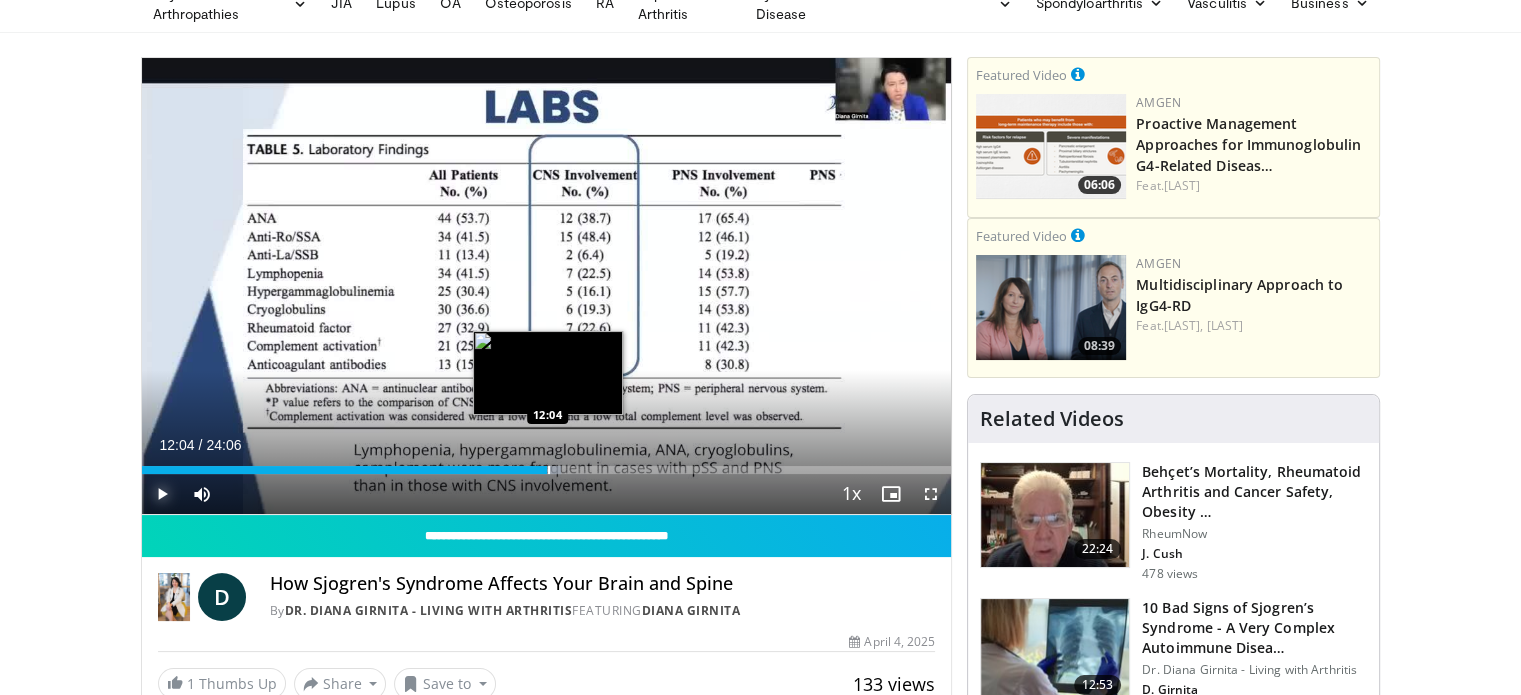 click at bounding box center [549, 470] 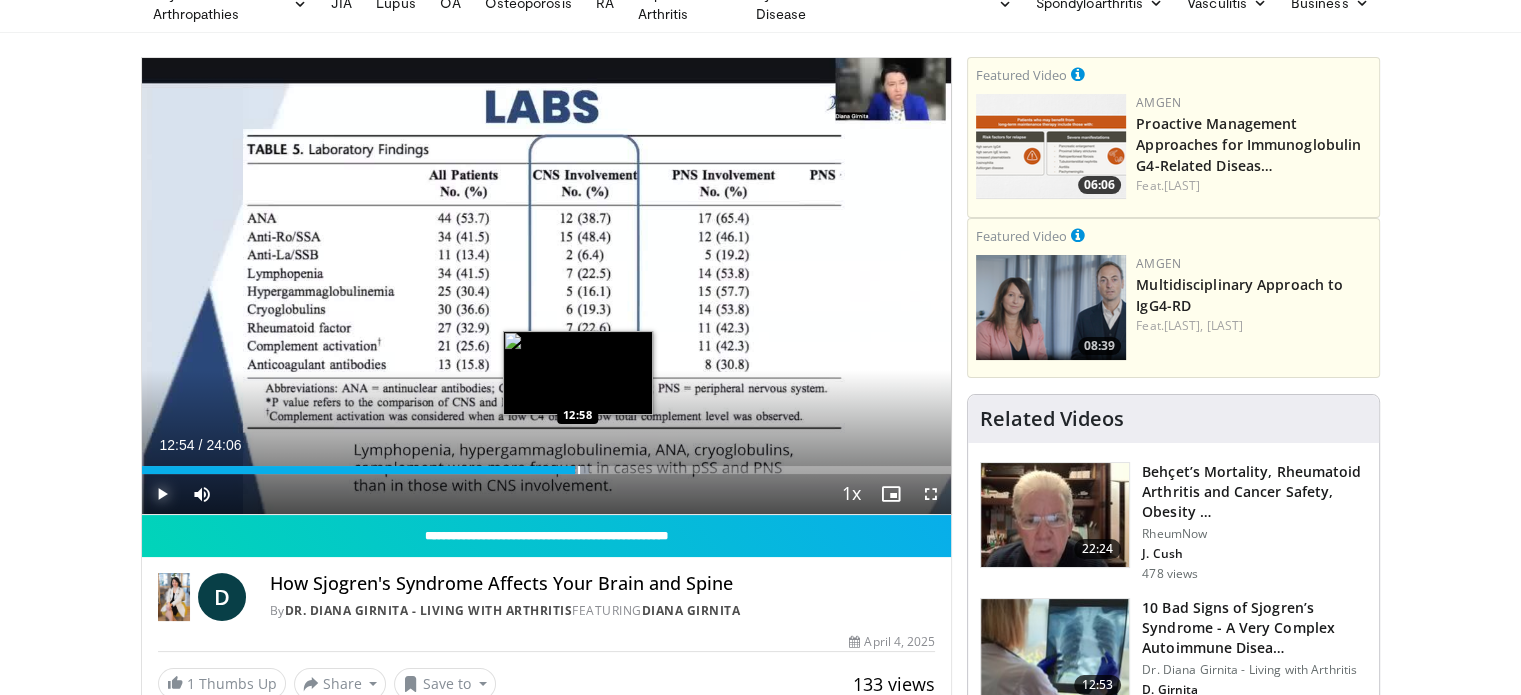 click on "Loaded :  55.23% 12:12 12:58" at bounding box center [547, 470] 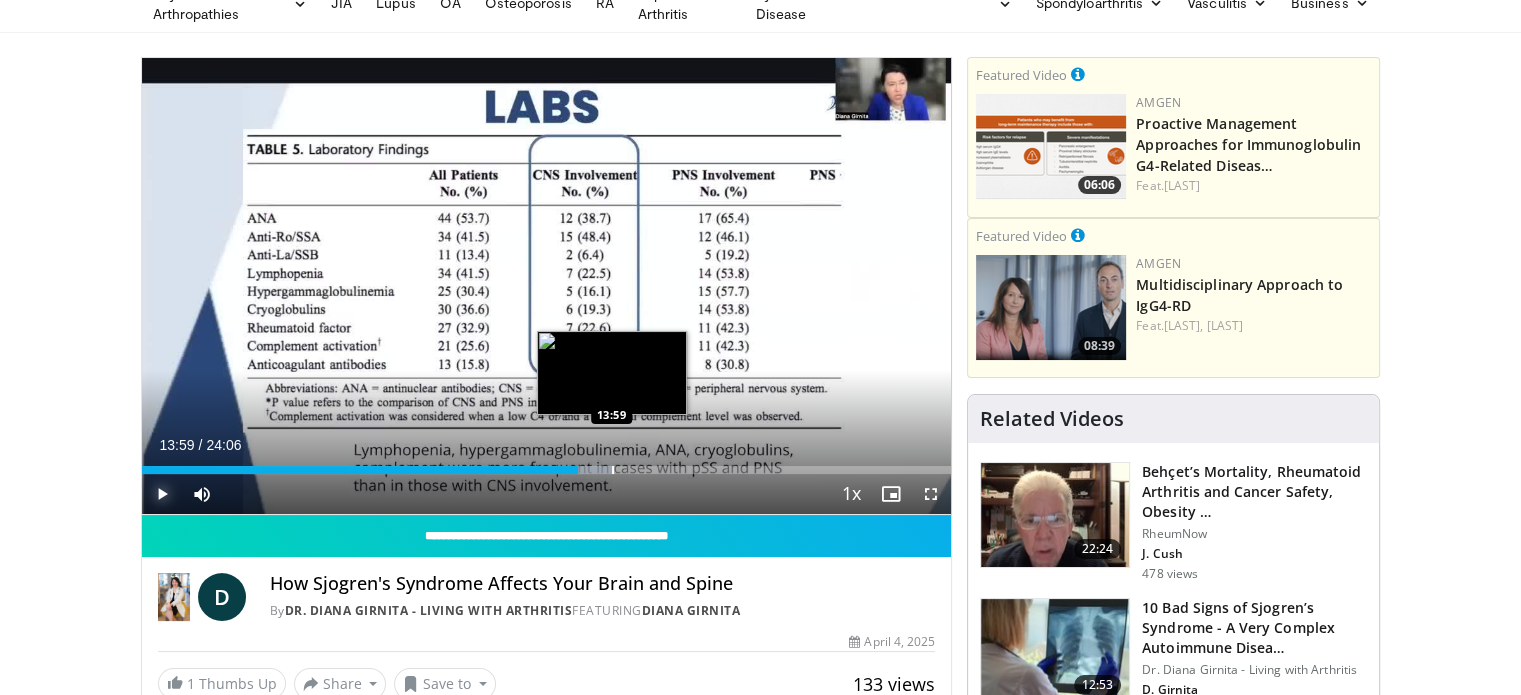 click at bounding box center (613, 470) 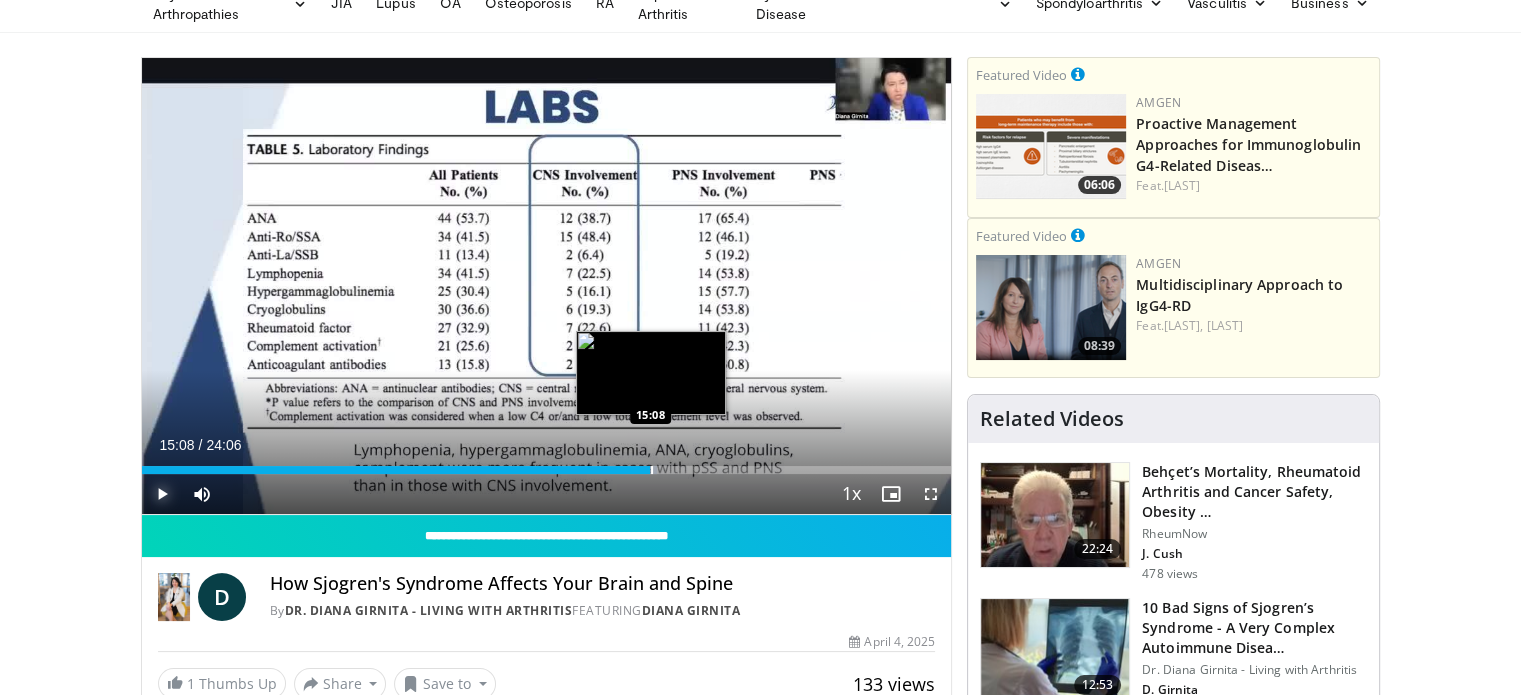 click at bounding box center (652, 470) 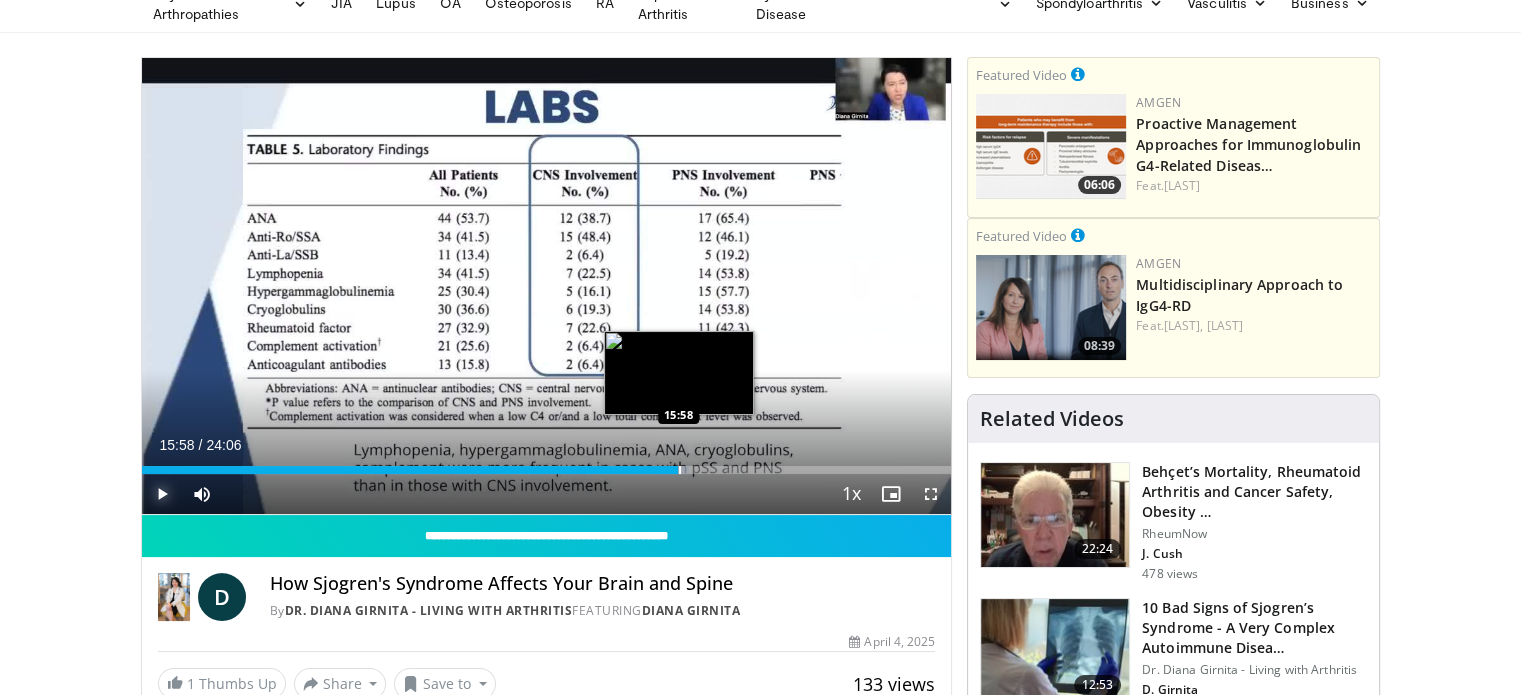 click at bounding box center (680, 470) 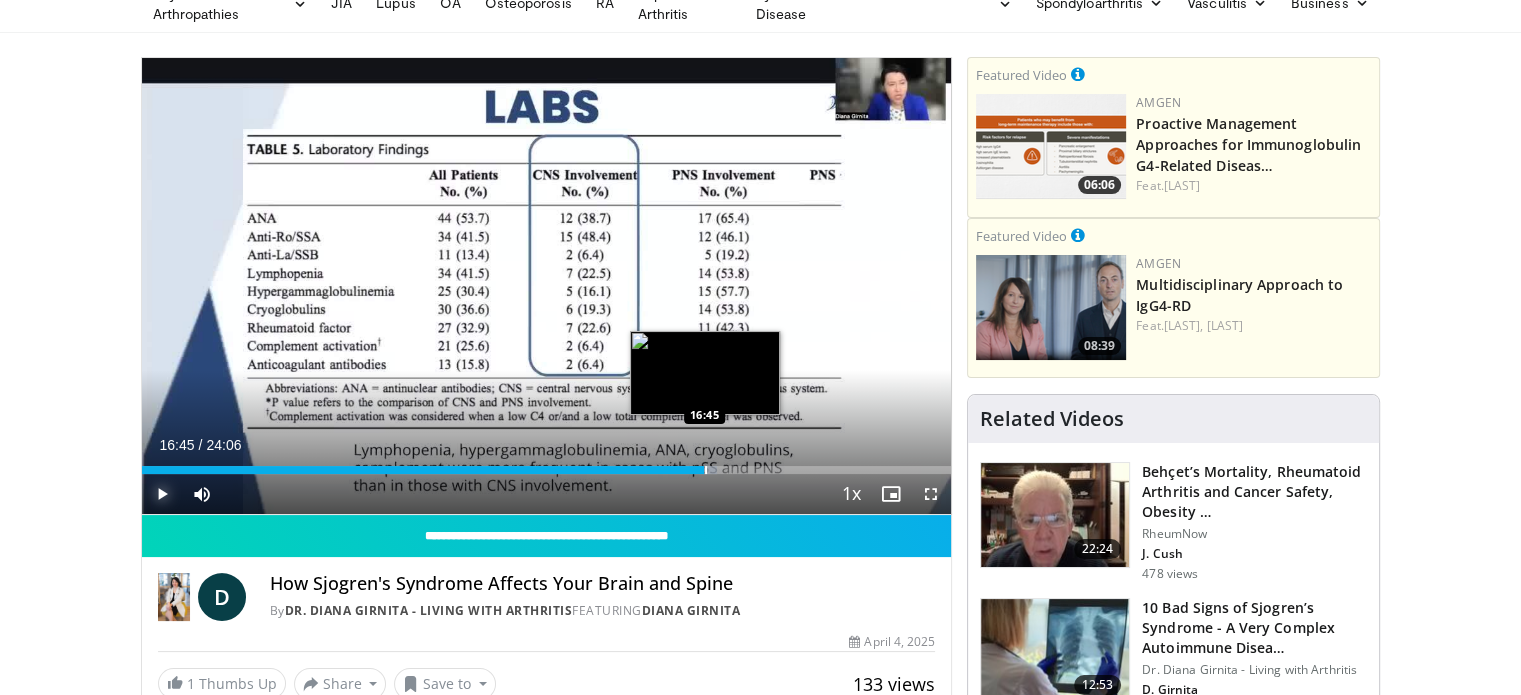 click at bounding box center [706, 470] 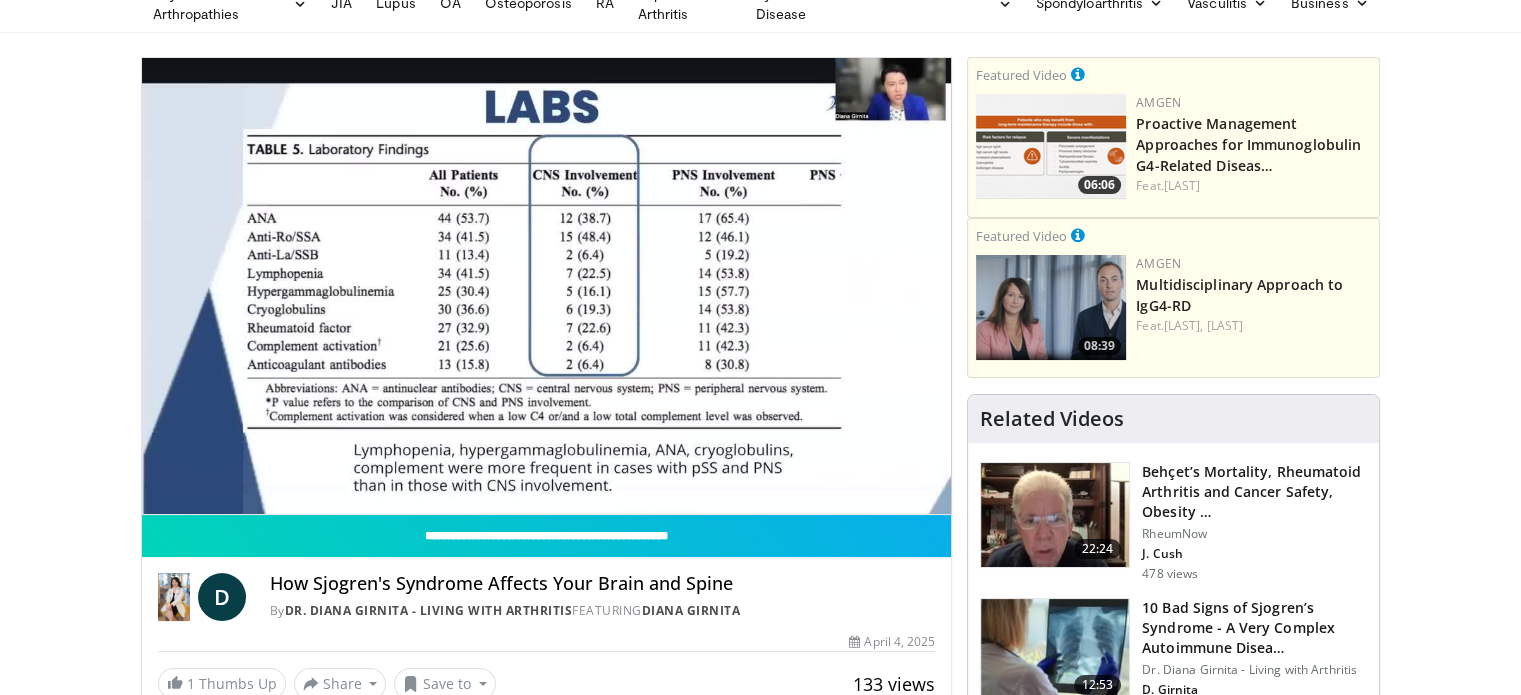 click on "**********" at bounding box center (547, 286) 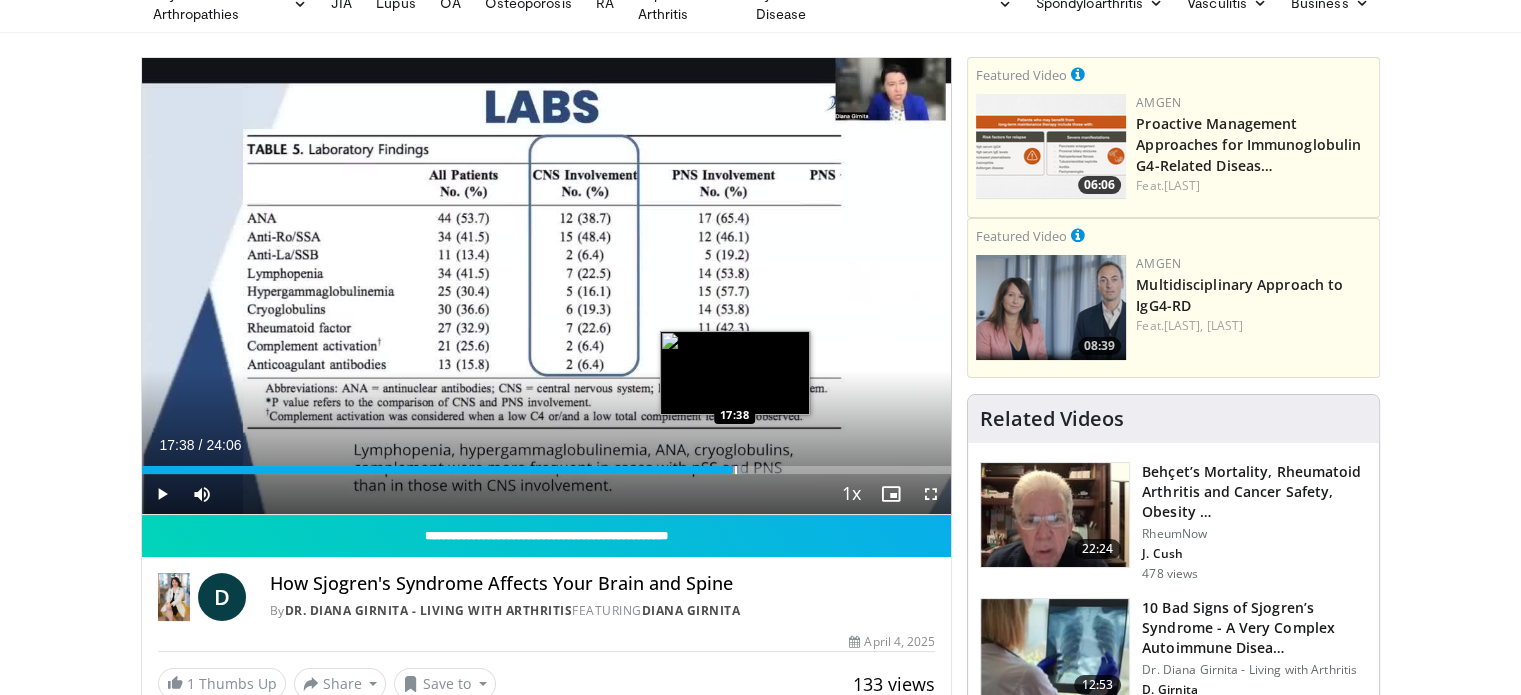 click on "Loaded :  74.56% 16:51 17:38" at bounding box center [547, 470] 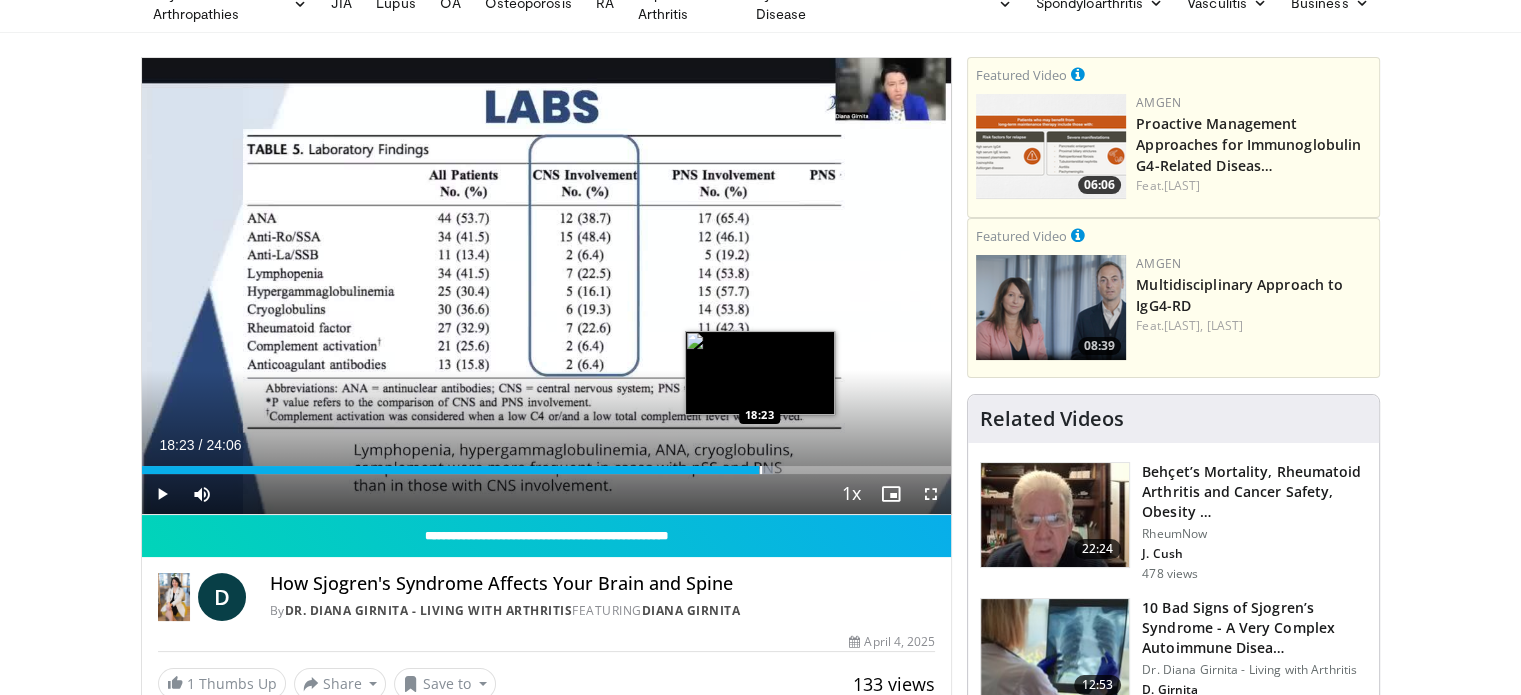 click at bounding box center [761, 470] 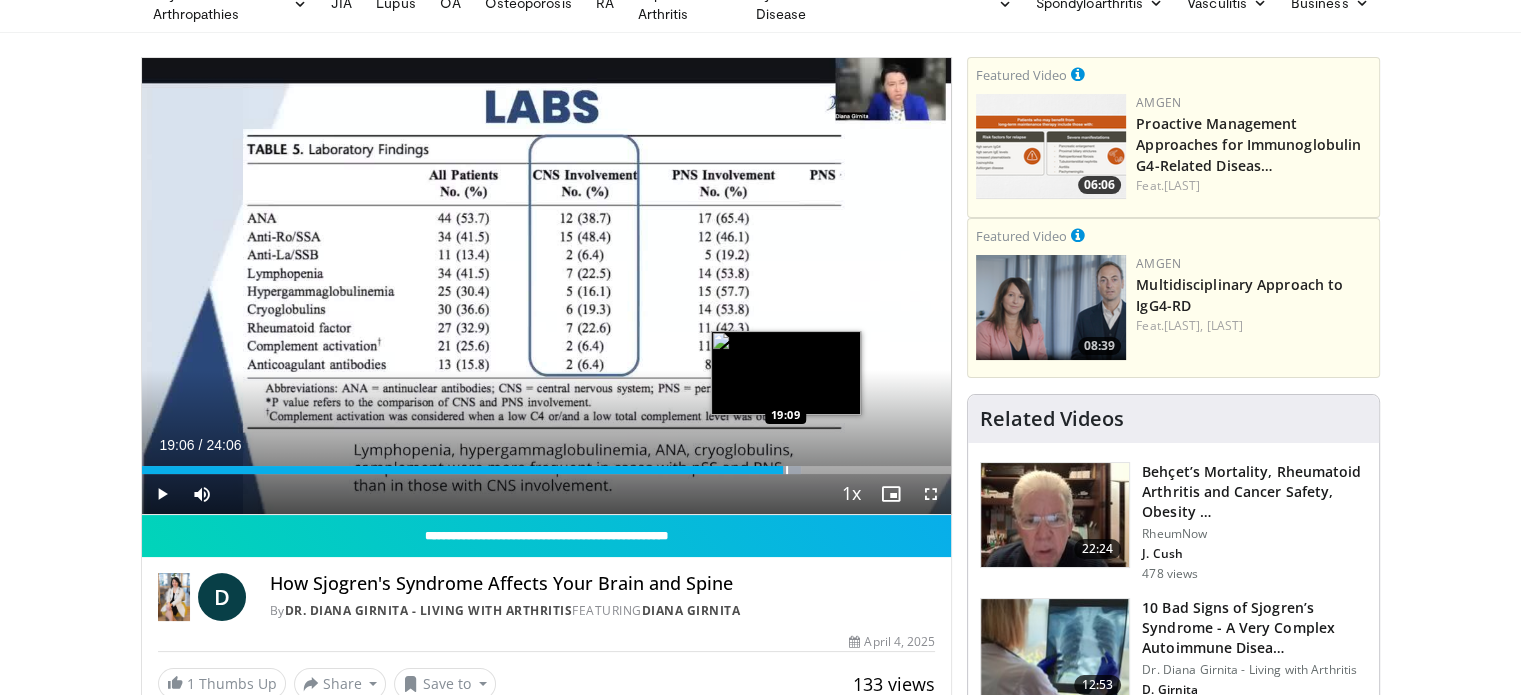 click on "Loaded :  81.47% 18:34 19:09" at bounding box center (547, 470) 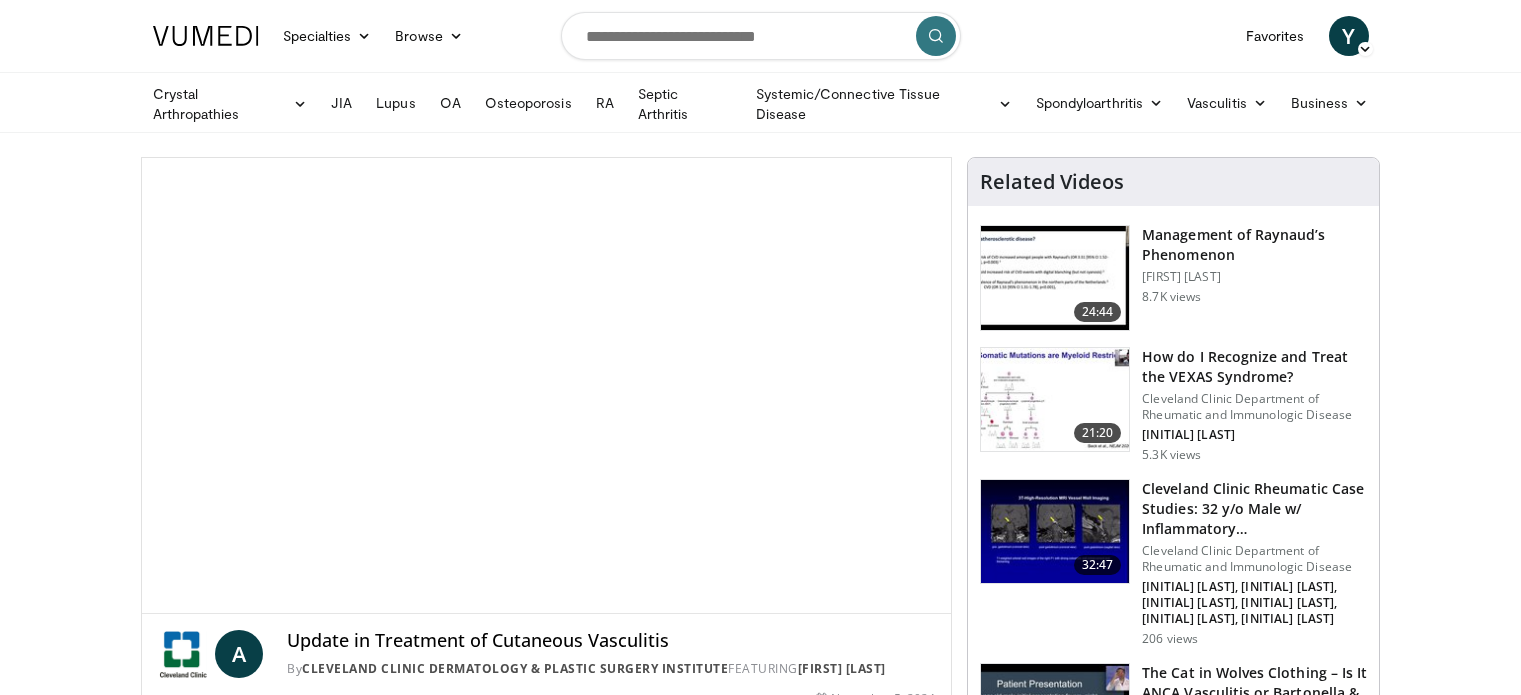 scroll, scrollTop: 0, scrollLeft: 0, axis: both 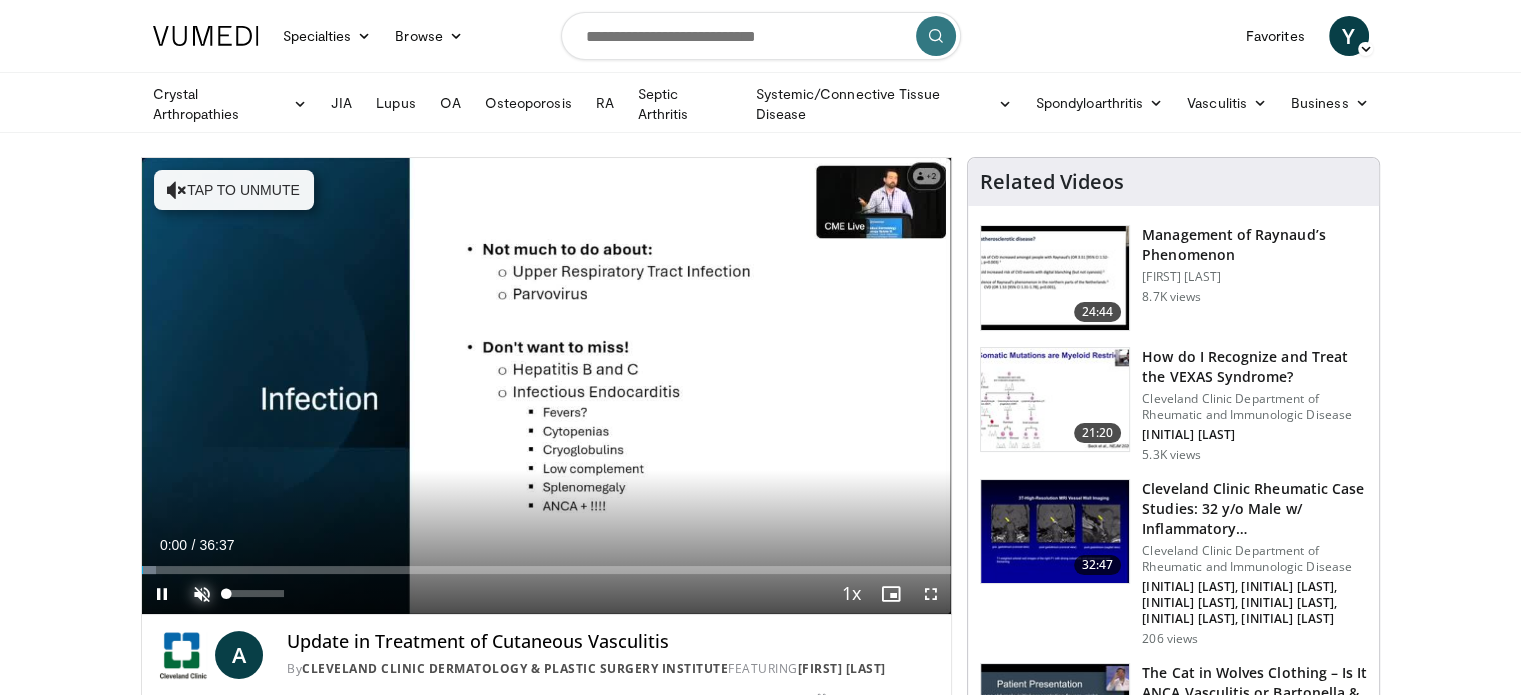 click at bounding box center [202, 594] 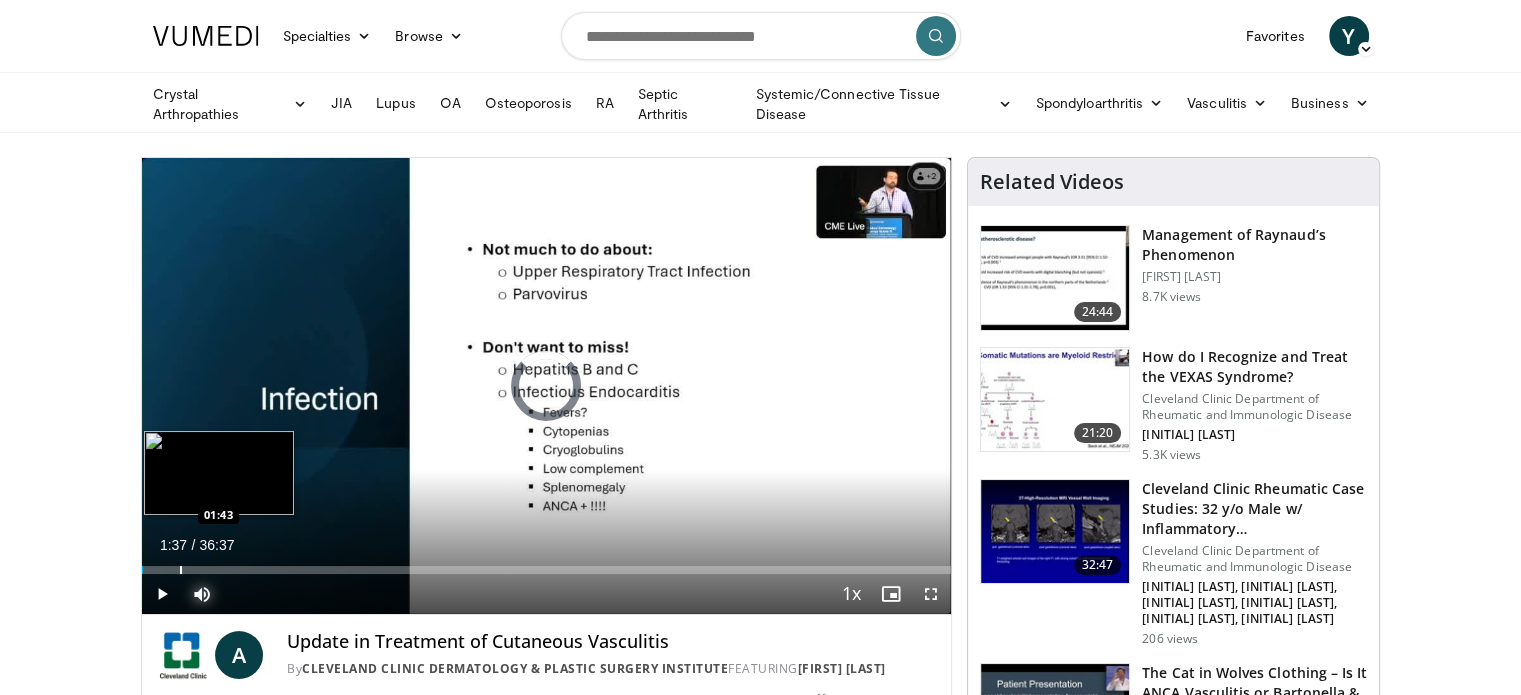click on "Loaded :  0.00% 00:03 01:43" at bounding box center (547, 570) 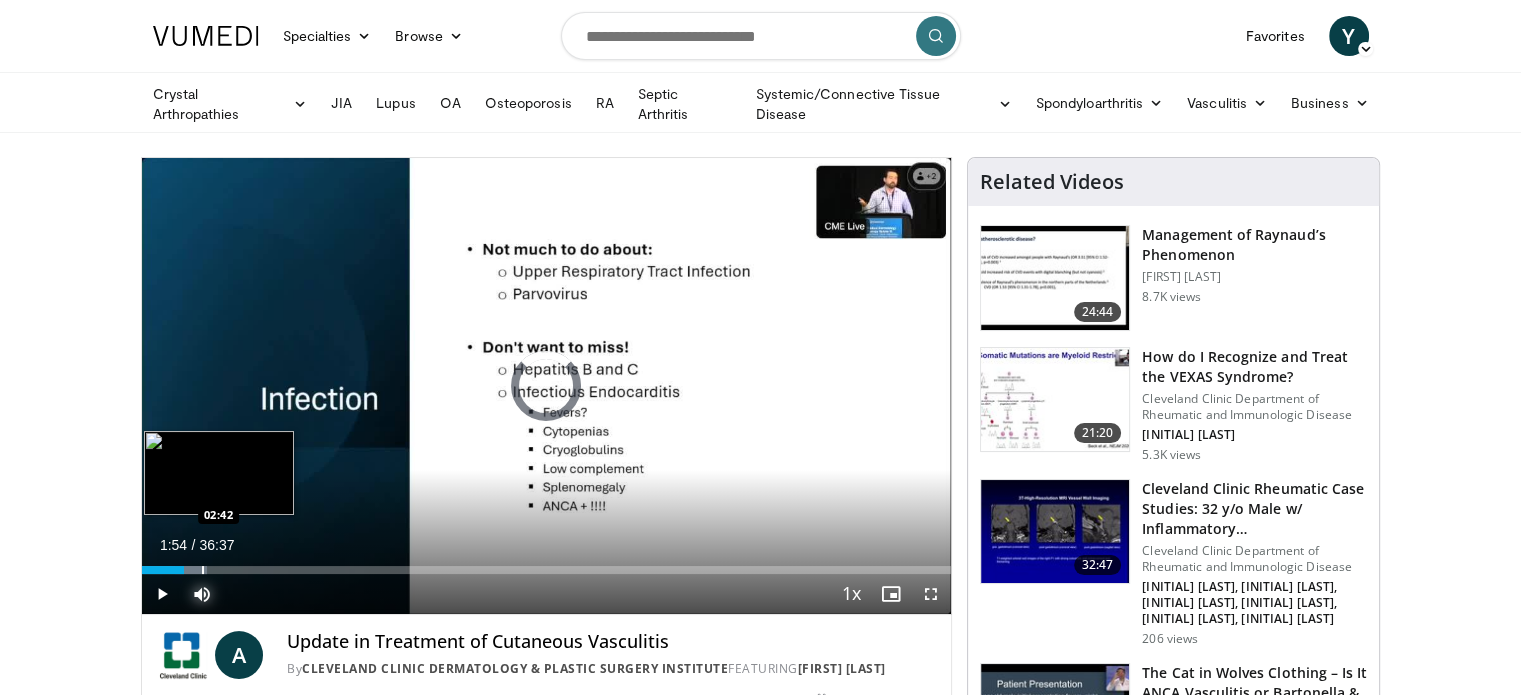 click at bounding box center (203, 570) 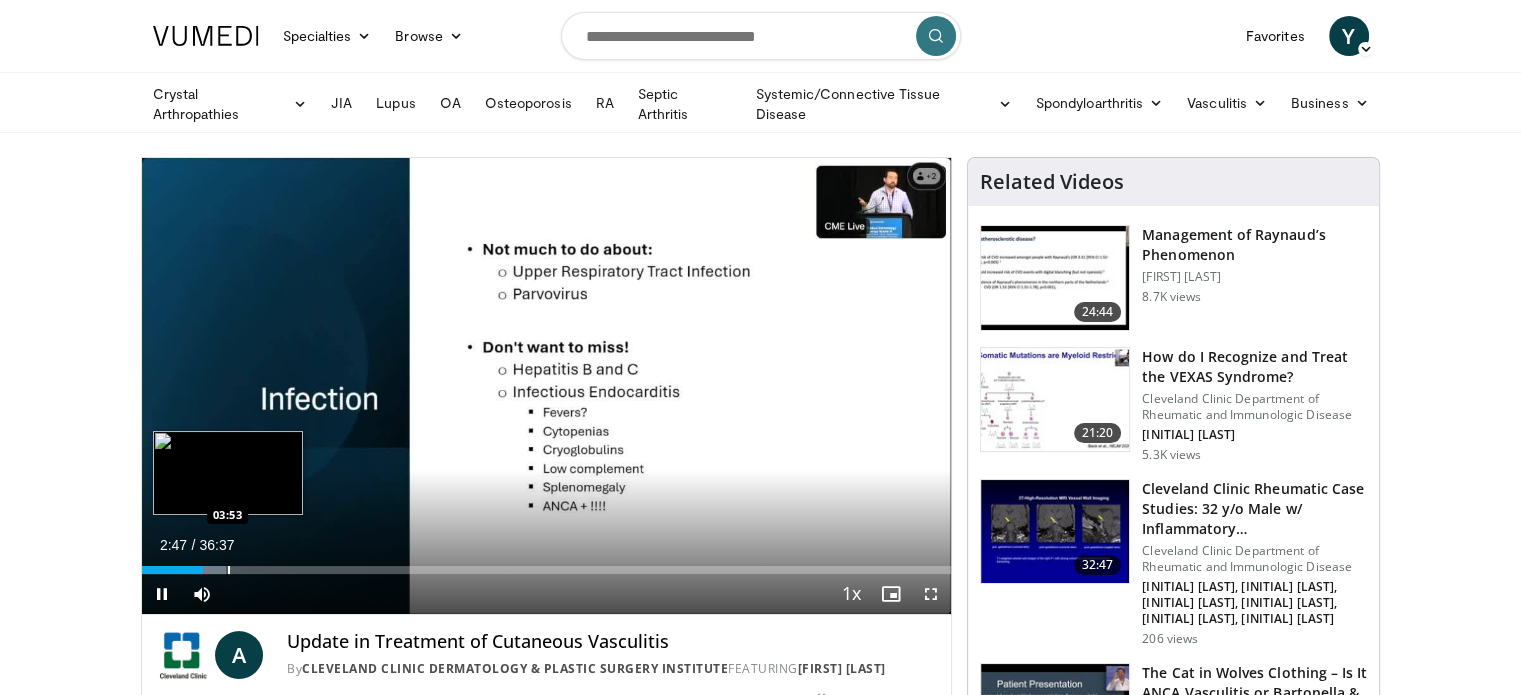 click on "**********" at bounding box center (547, 386) 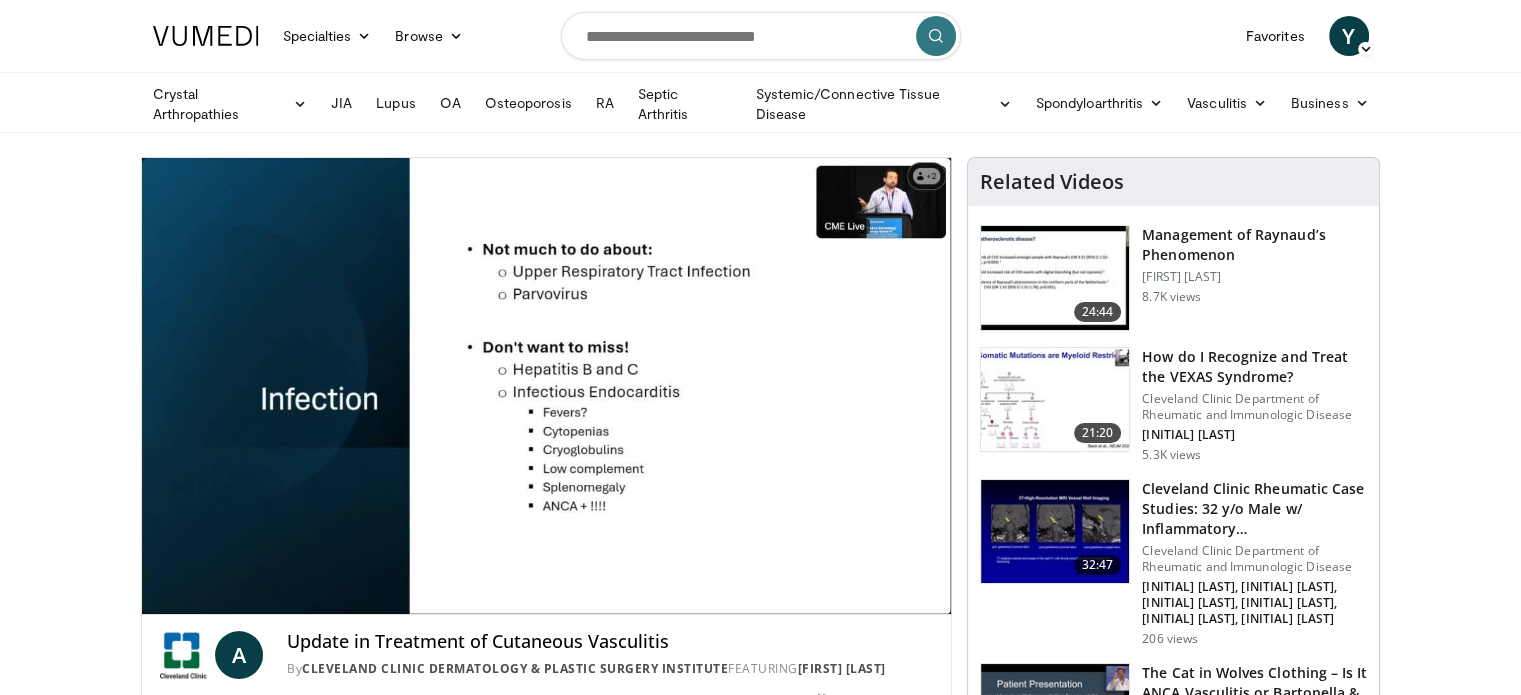 click on "**********" at bounding box center (547, 386) 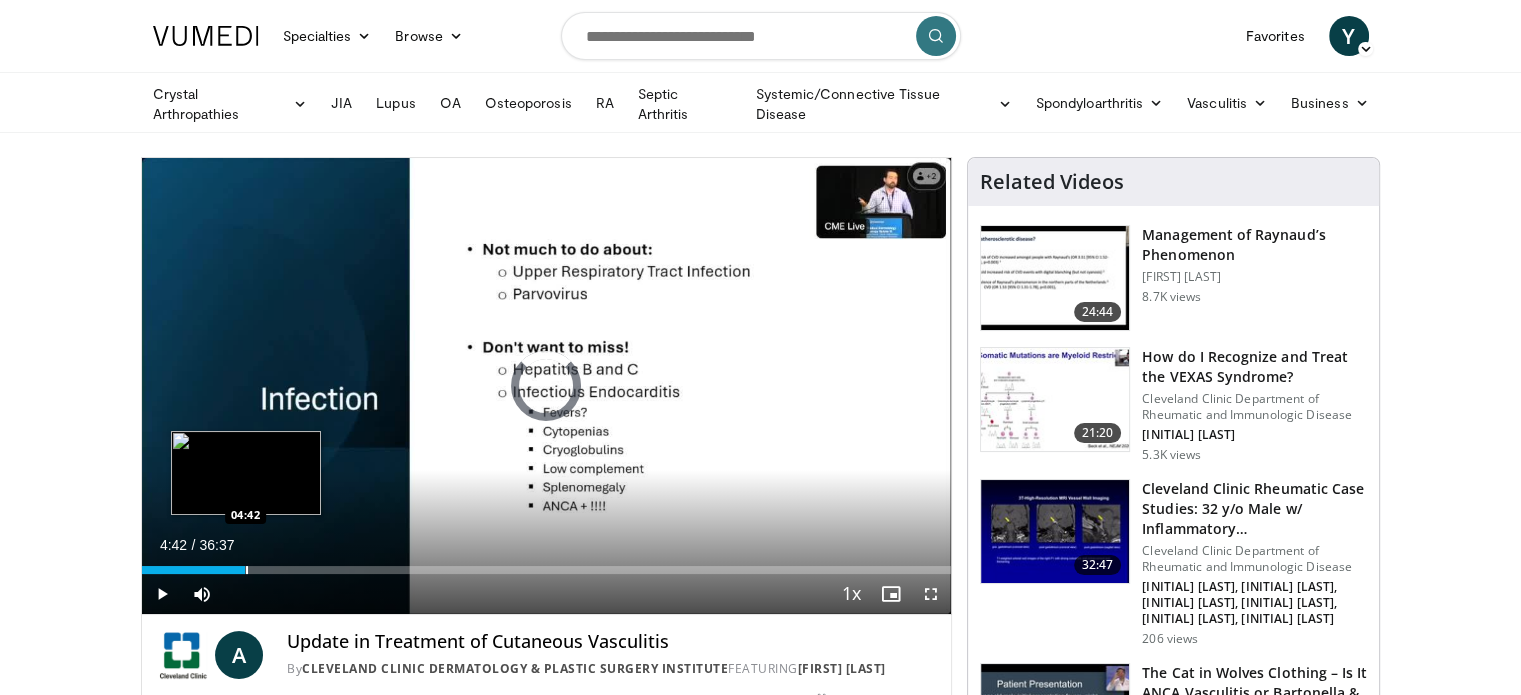 click at bounding box center (247, 570) 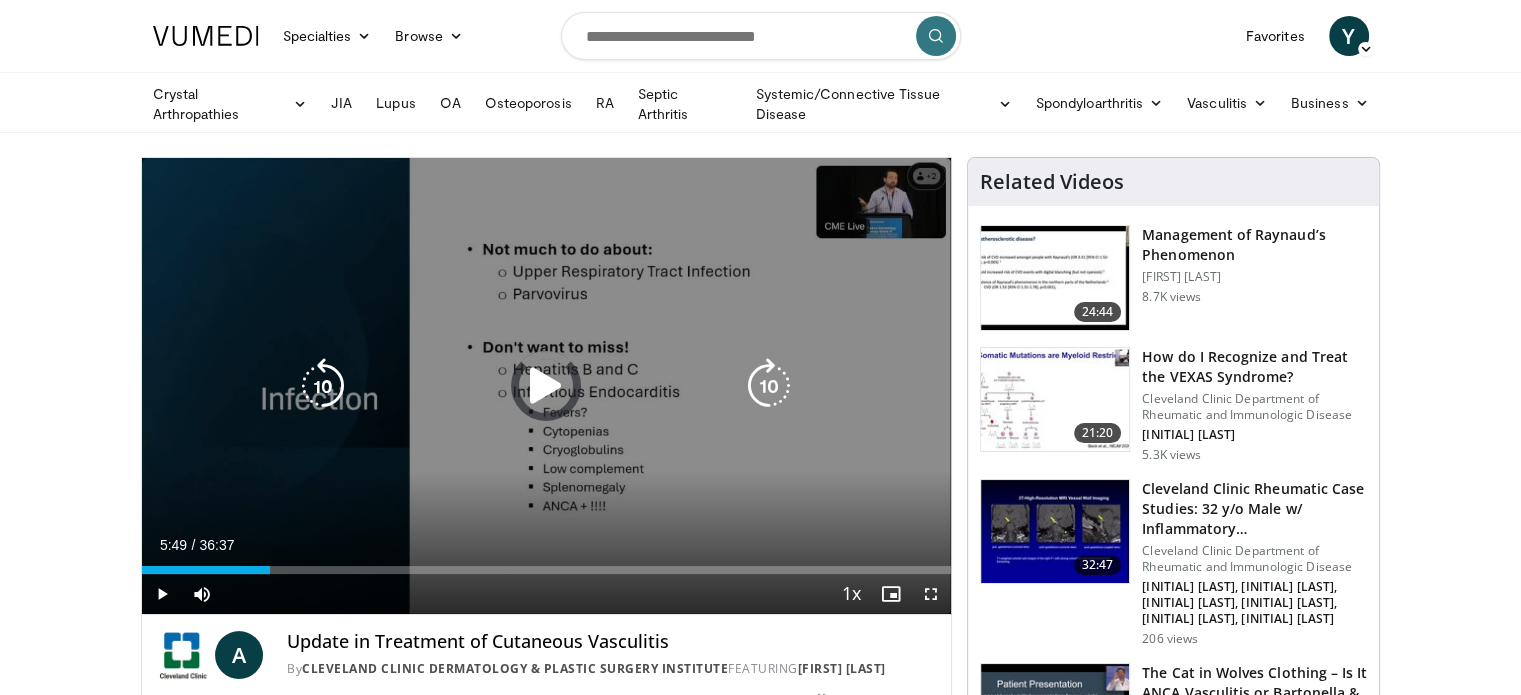 click on "Loaded :  15.93% 04:49 06:00" at bounding box center [547, 570] 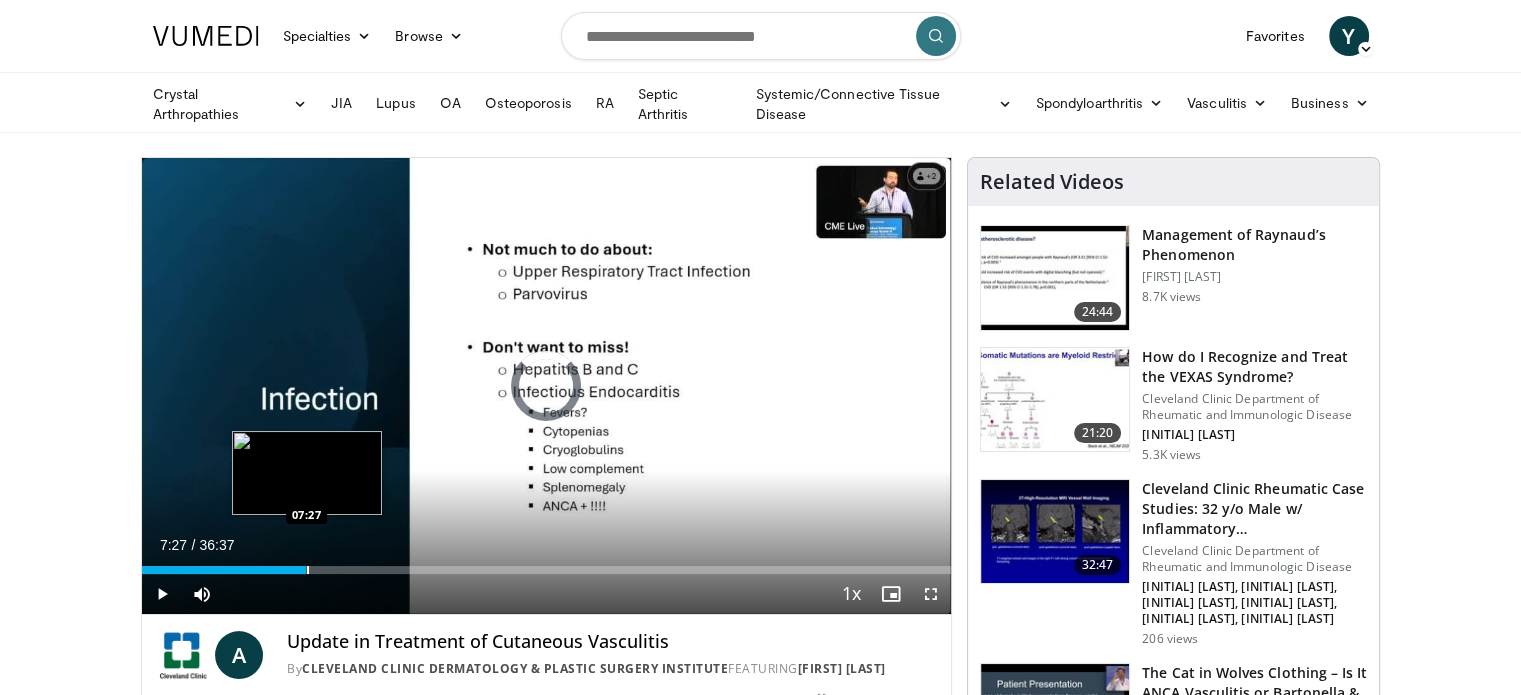 click at bounding box center (308, 570) 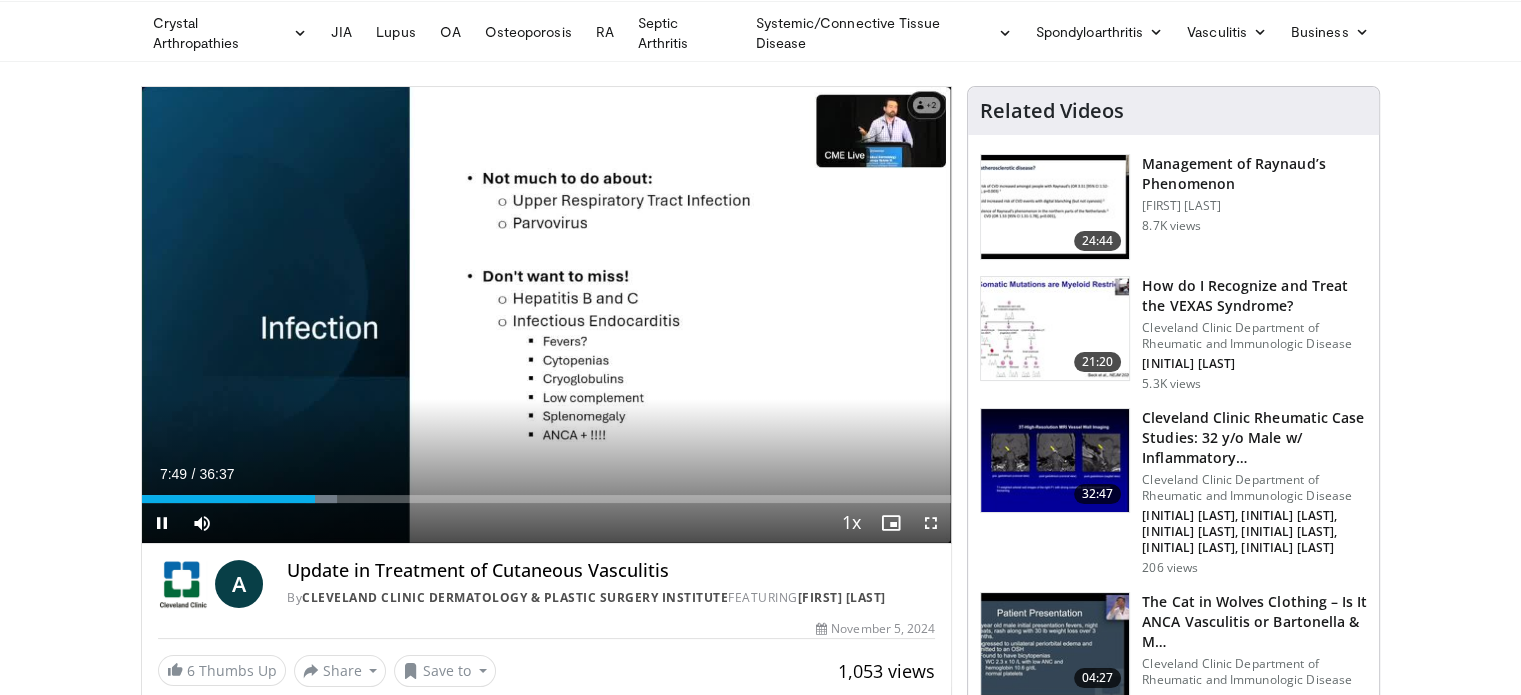 scroll, scrollTop: 0, scrollLeft: 0, axis: both 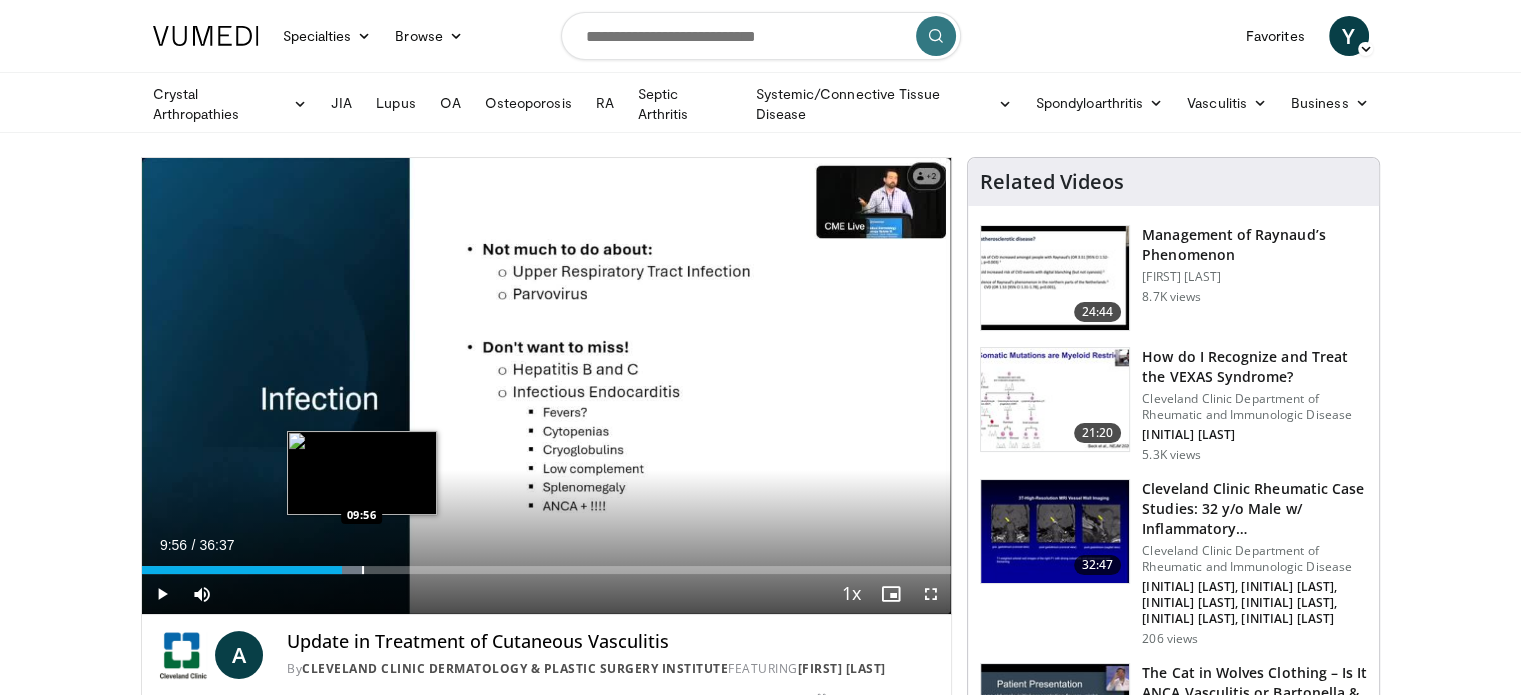 click at bounding box center [363, 570] 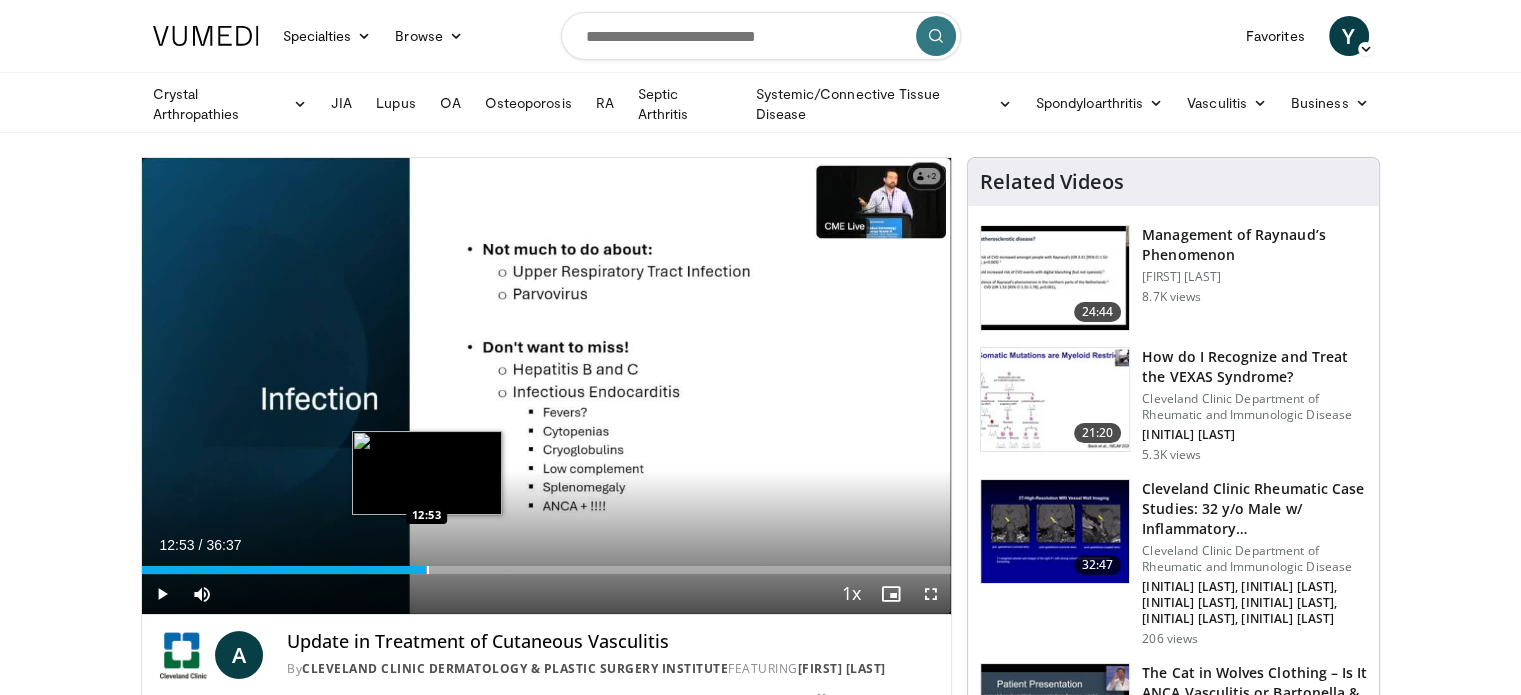 click at bounding box center (428, 570) 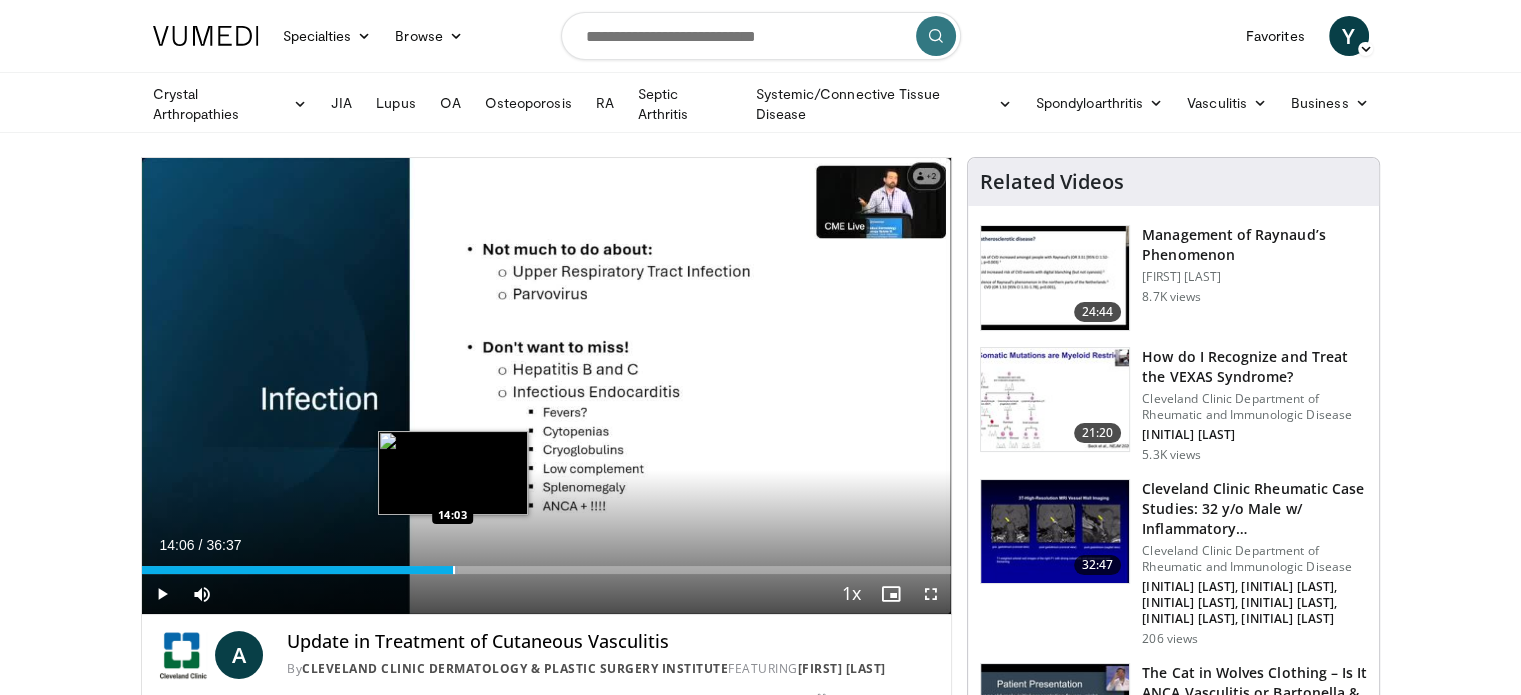 click at bounding box center [454, 570] 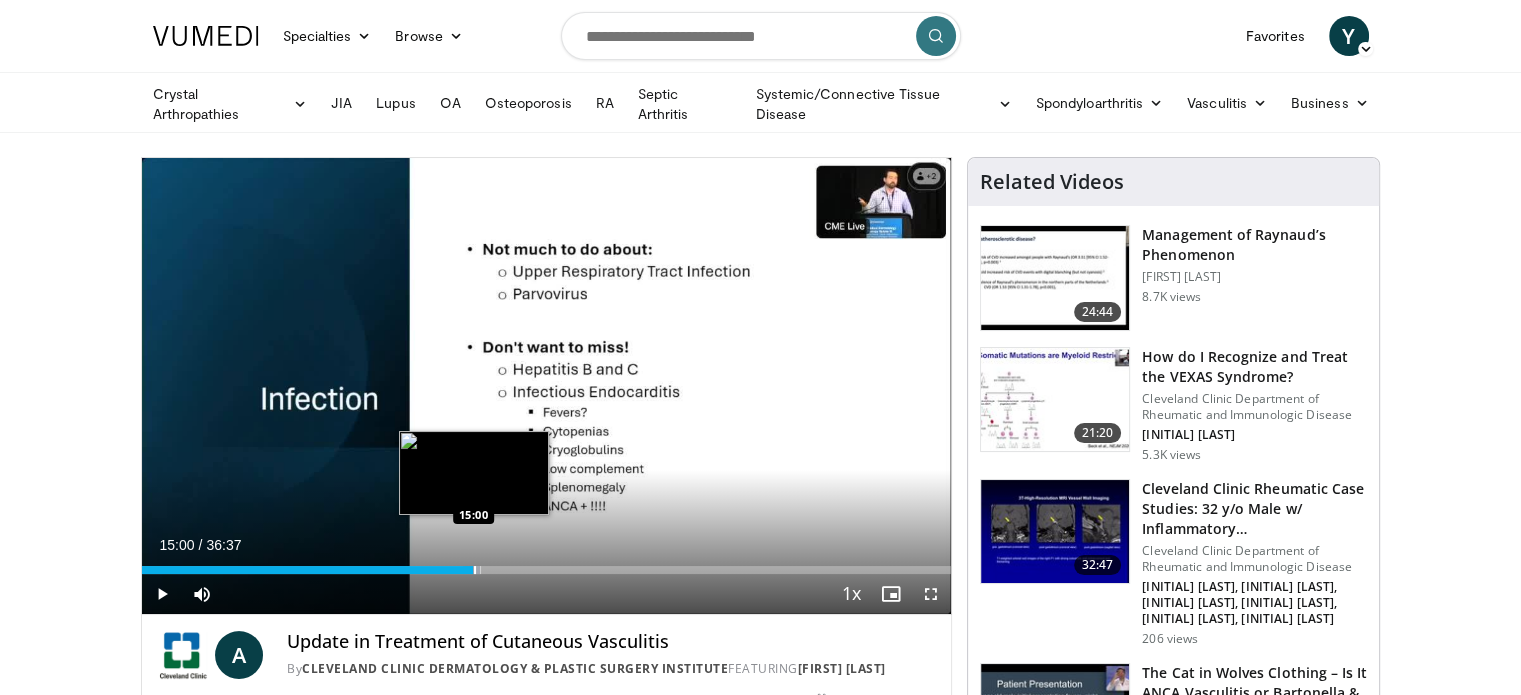 click at bounding box center (475, 570) 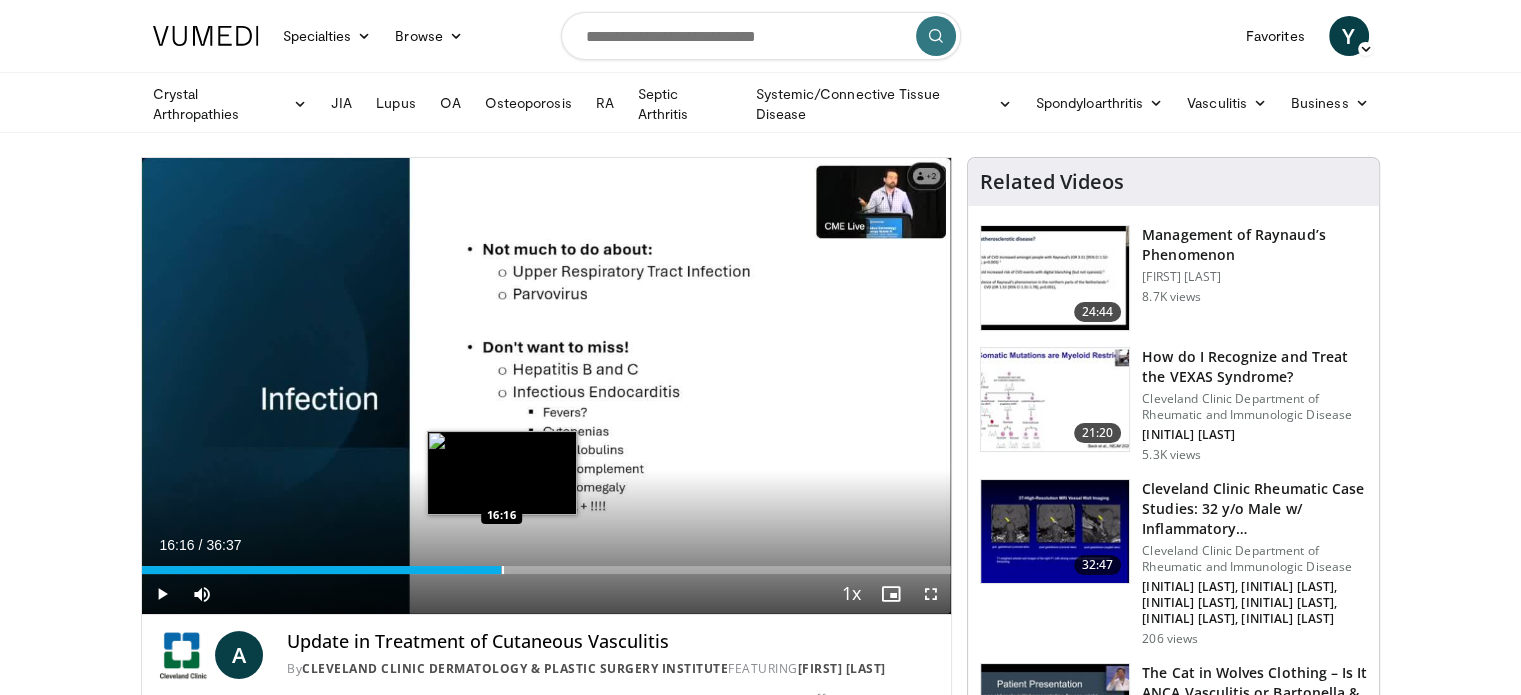 click on "Loaded :  44.60% 16:16 16:16" at bounding box center (547, 564) 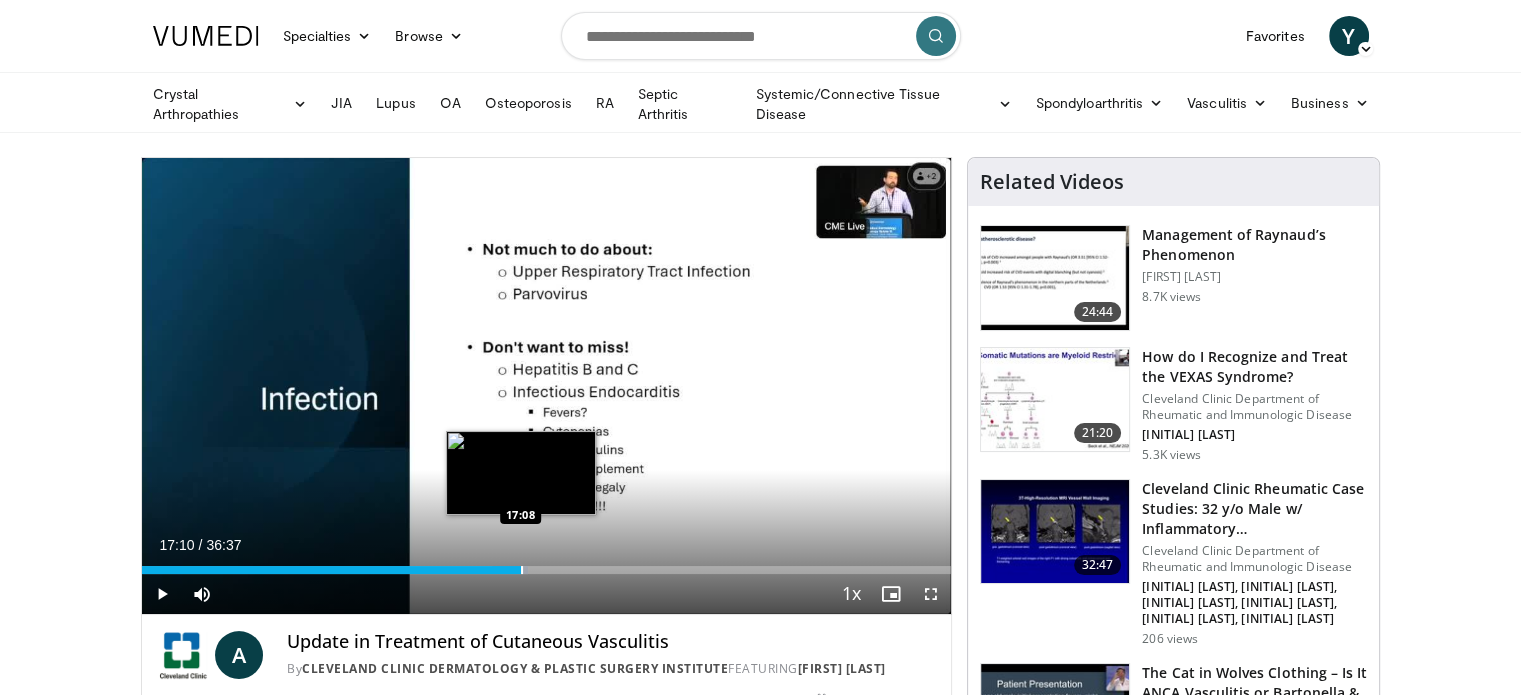 click at bounding box center [522, 570] 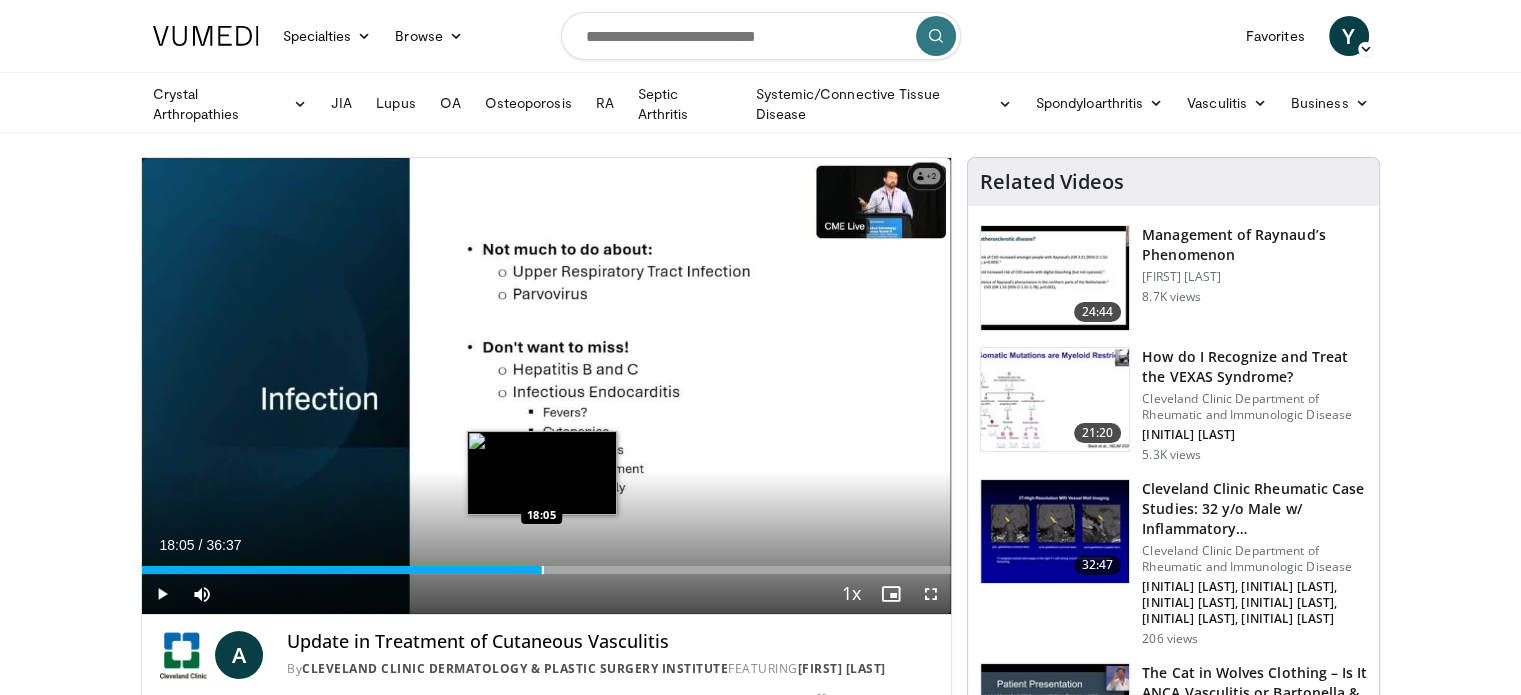 click at bounding box center (543, 570) 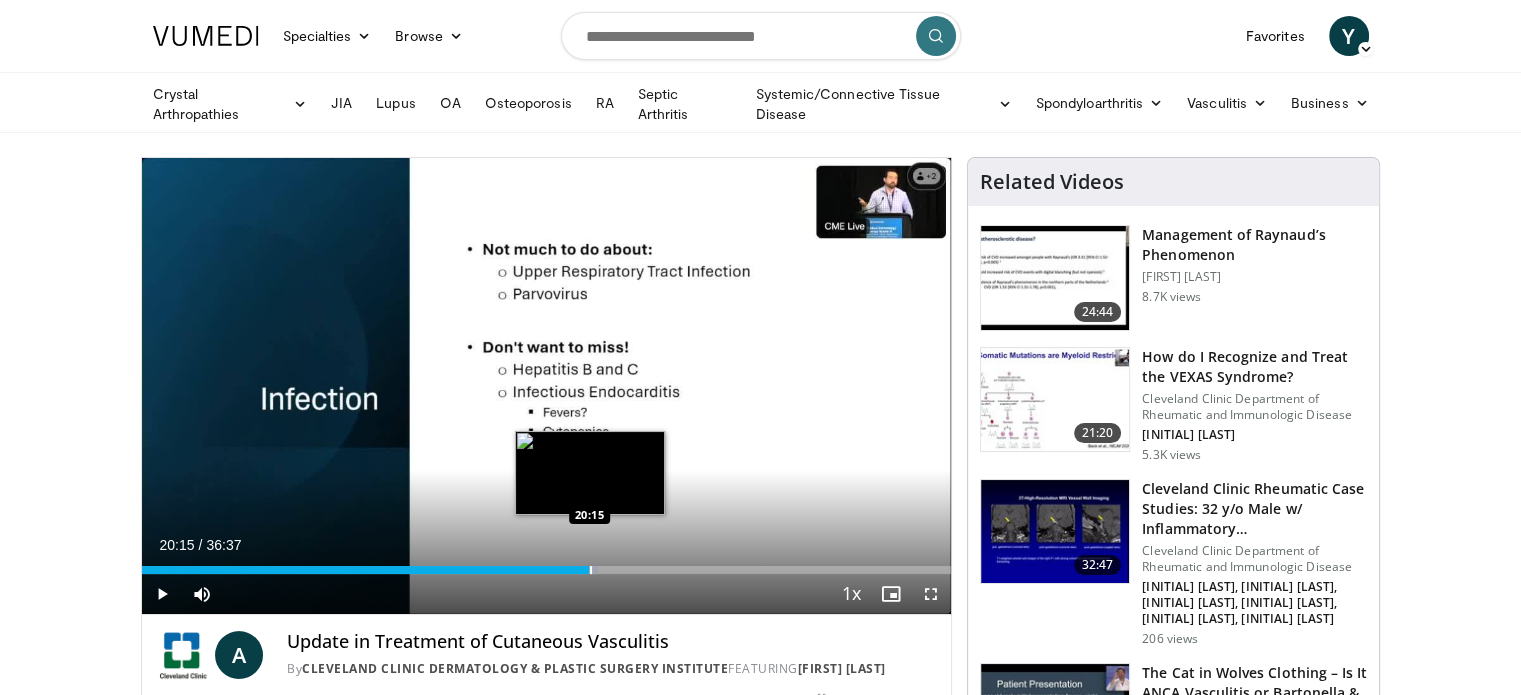 click at bounding box center (591, 570) 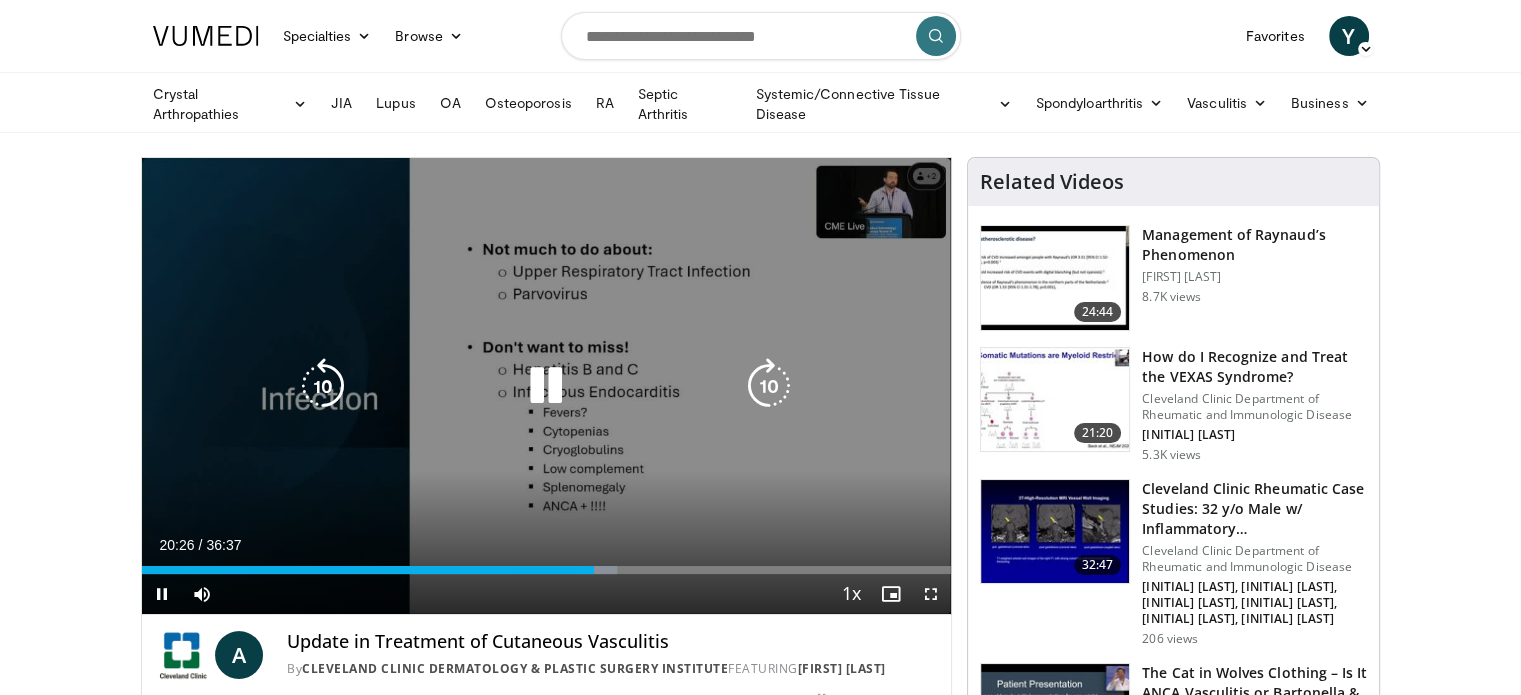 click on "Current Time  20:26 / Duration  36:37 Pause Skip Backward Skip Forward Mute Loaded :  58.69% 20:26 21:17 Stream Type  LIVE Seek to live, currently behind live LIVE   1x Playback Rate 0.5x 0.75x 1x , selected 1.25x 1.5x 1.75x 2x Chapters Chapters Descriptions descriptions off , selected Captions captions settings , opens captions settings dialog captions off , selected Audio Track en (Main) , selected Fullscreen Enable picture-in-picture mode" at bounding box center [547, 594] 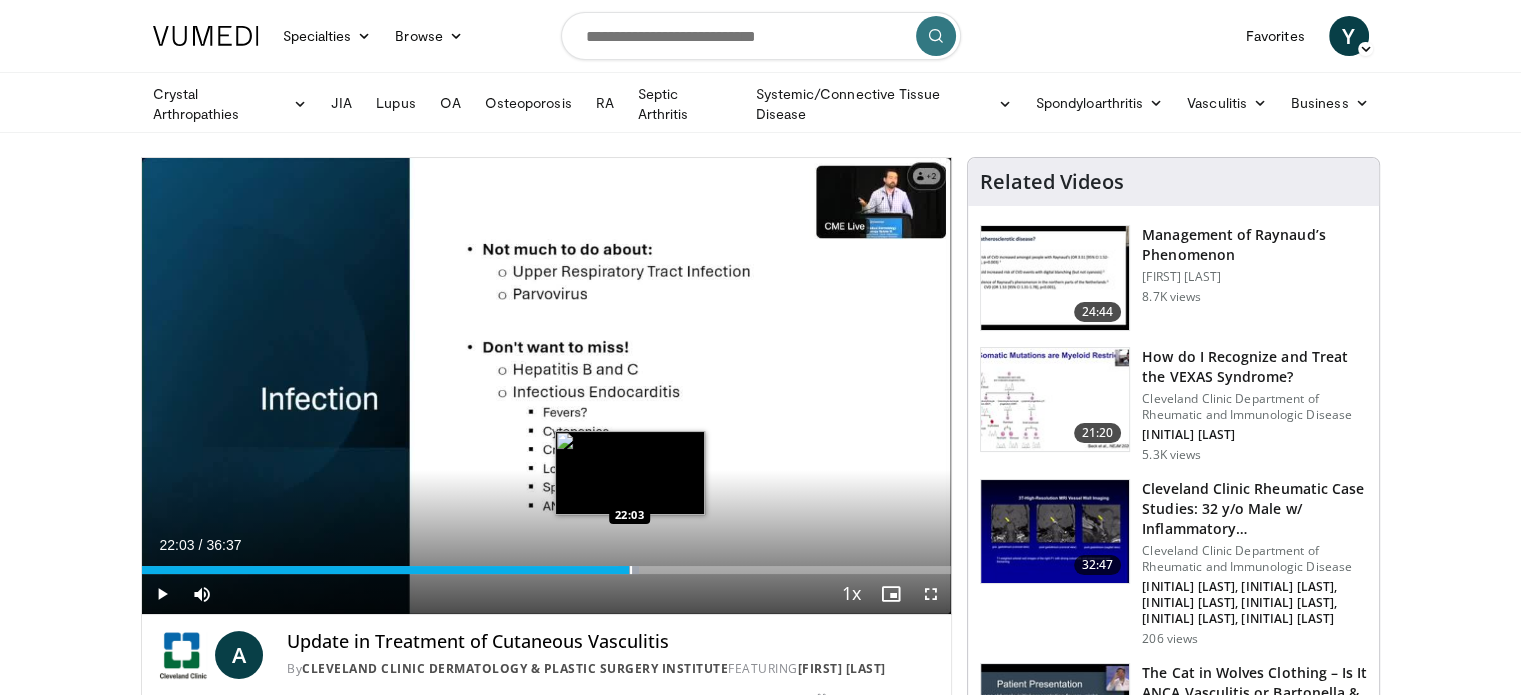 click at bounding box center [631, 570] 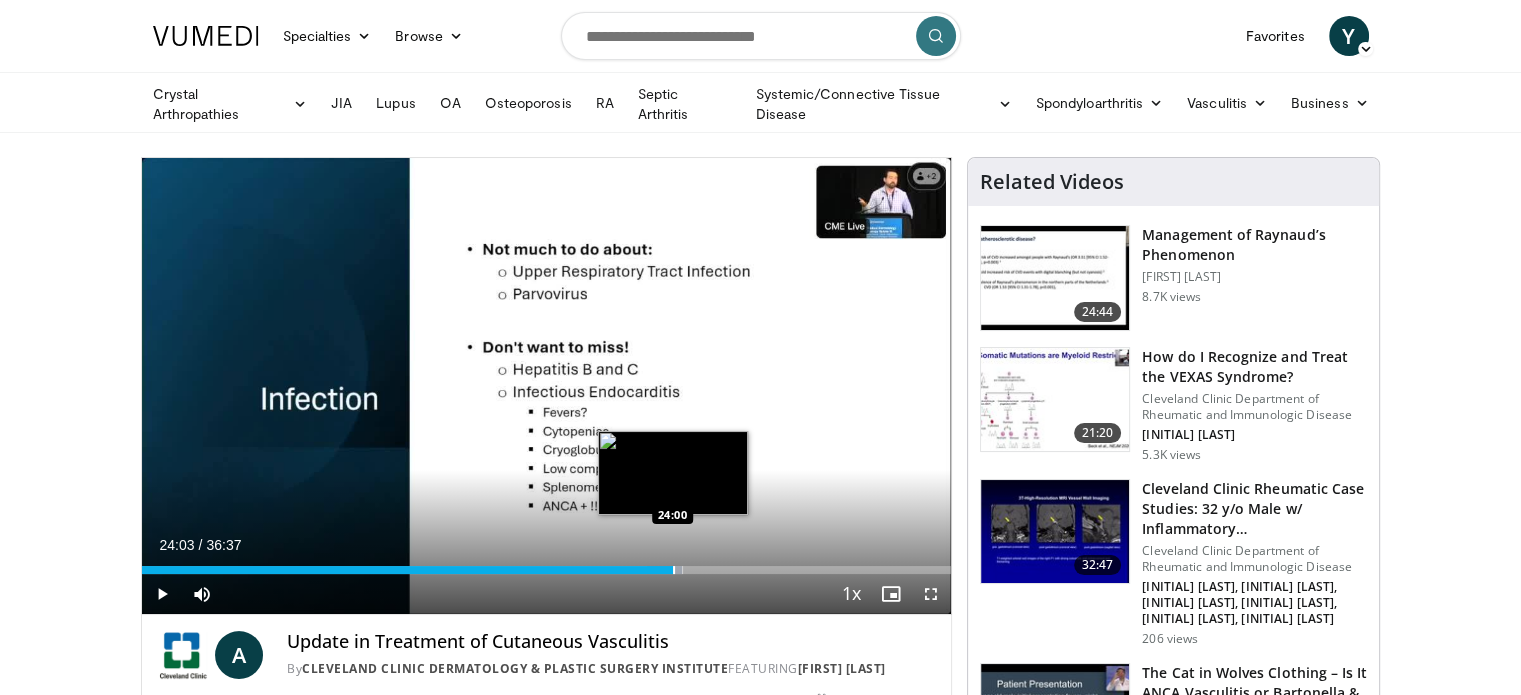 click at bounding box center [674, 570] 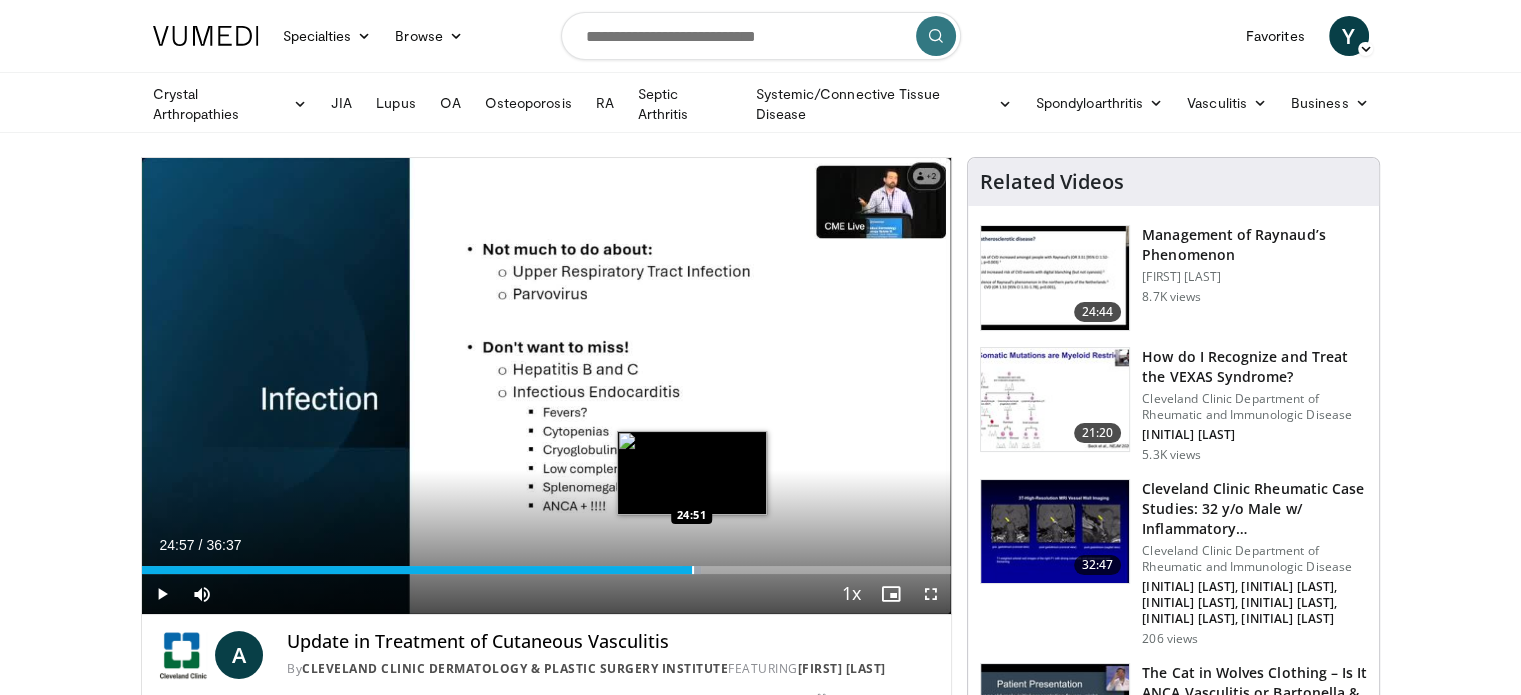 click at bounding box center (693, 570) 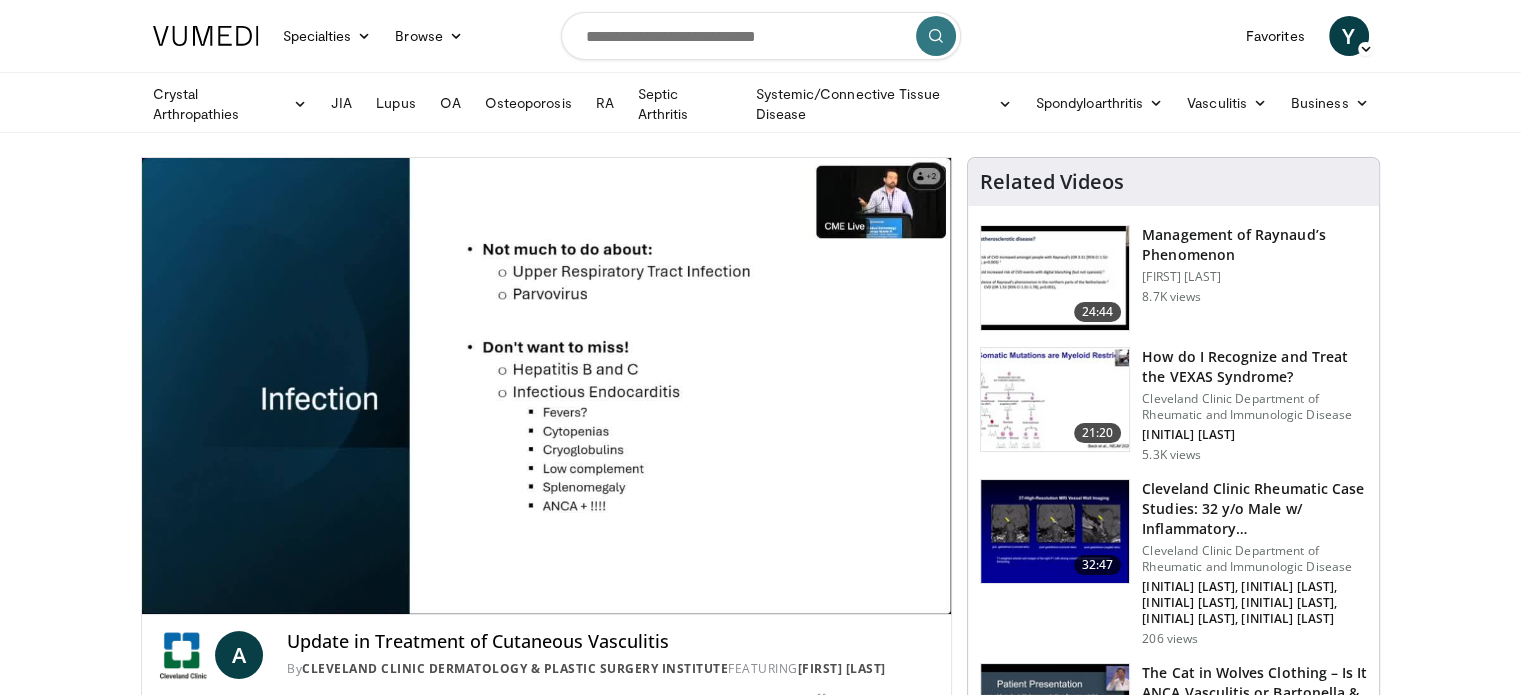 click on "**********" at bounding box center [547, 386] 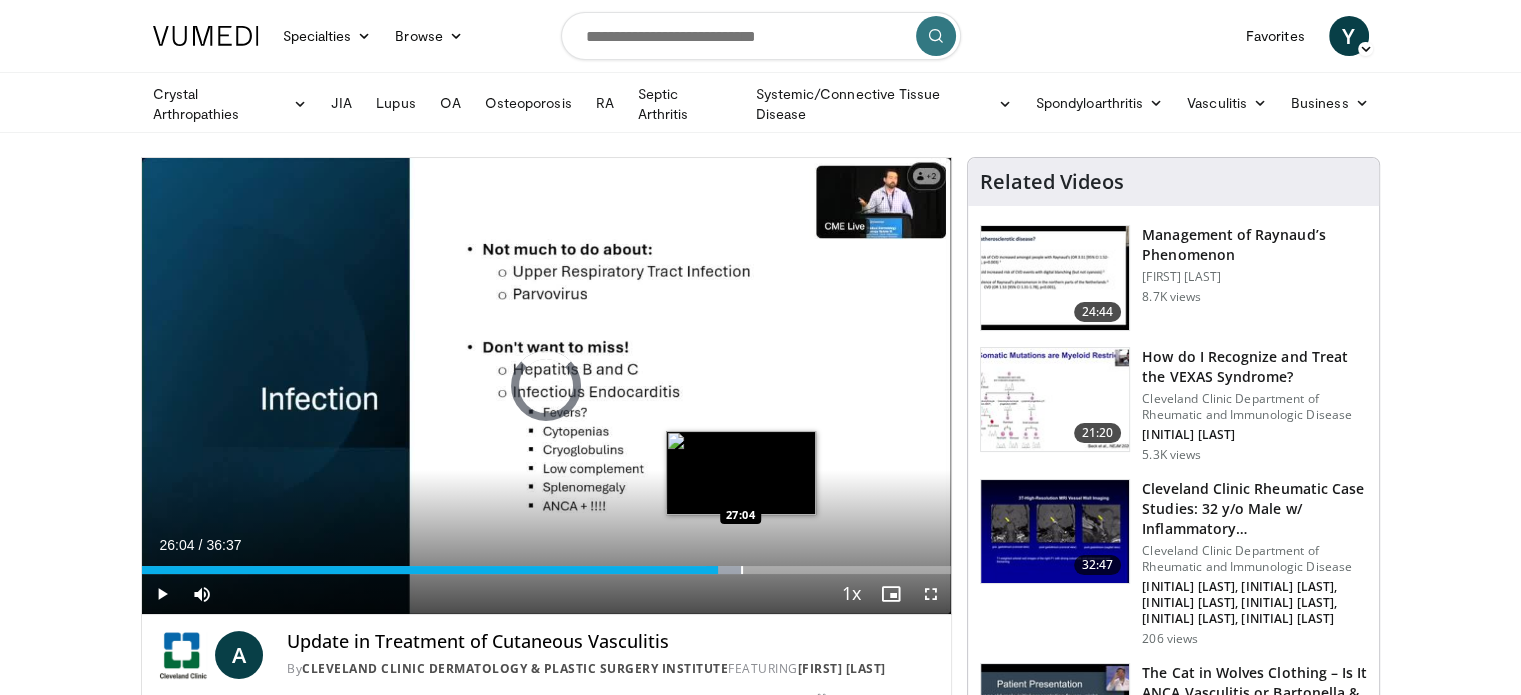 click at bounding box center [742, 570] 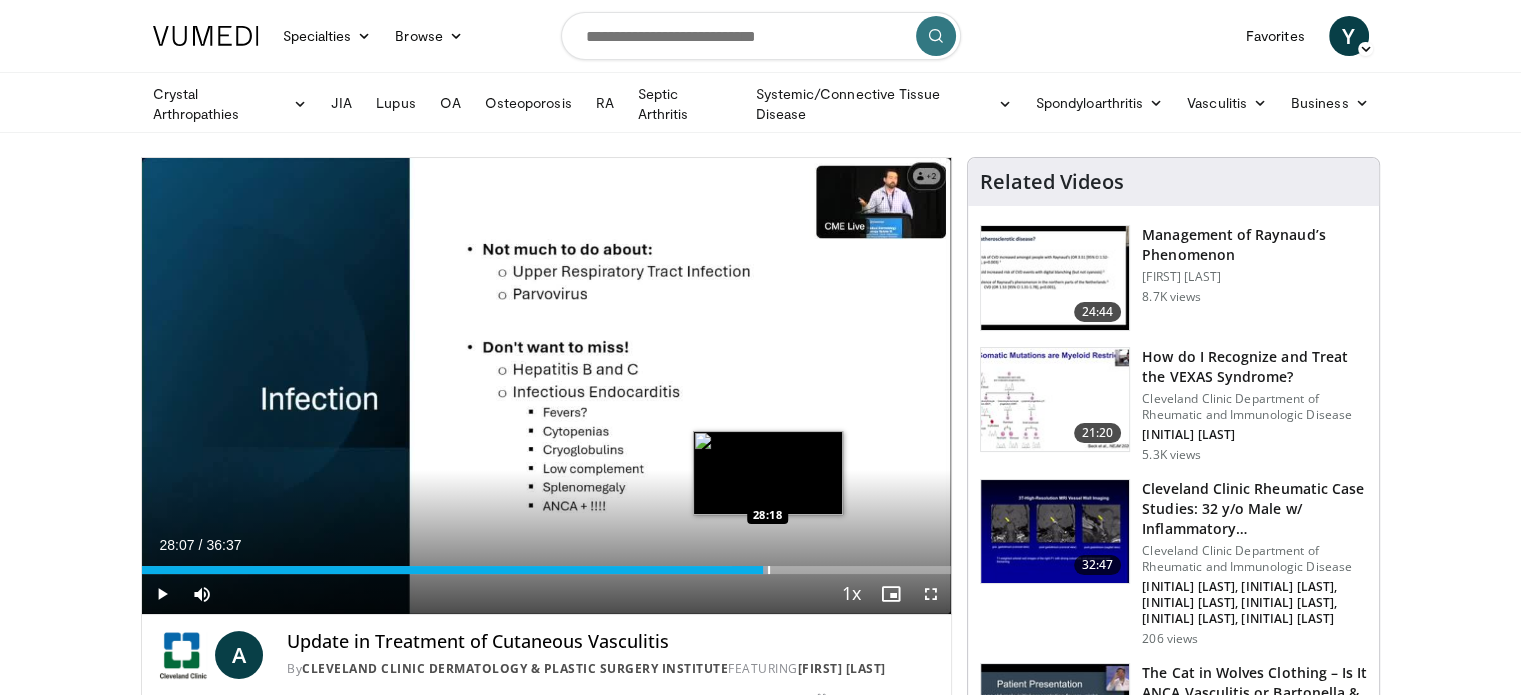 click on "Loaded :  77.21% 28:07 28:18" at bounding box center [547, 570] 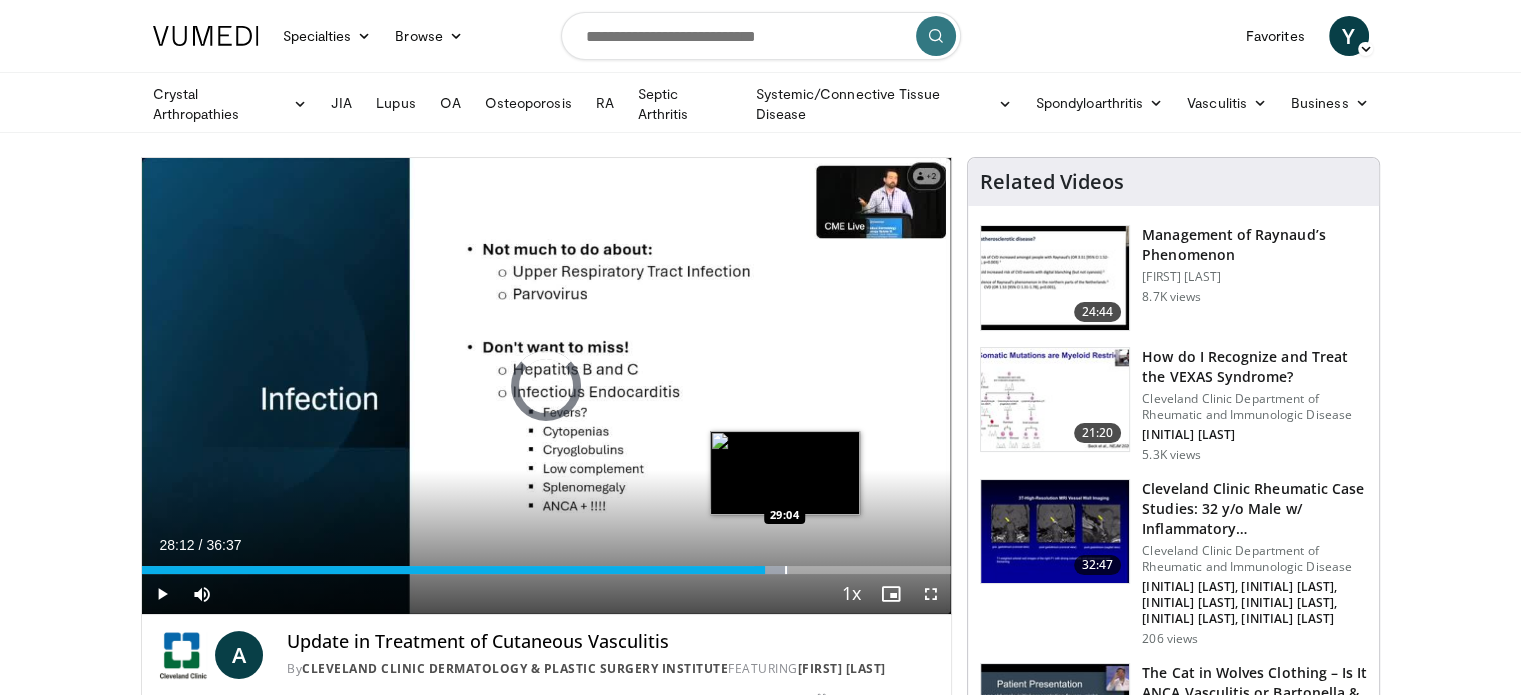 click at bounding box center (786, 570) 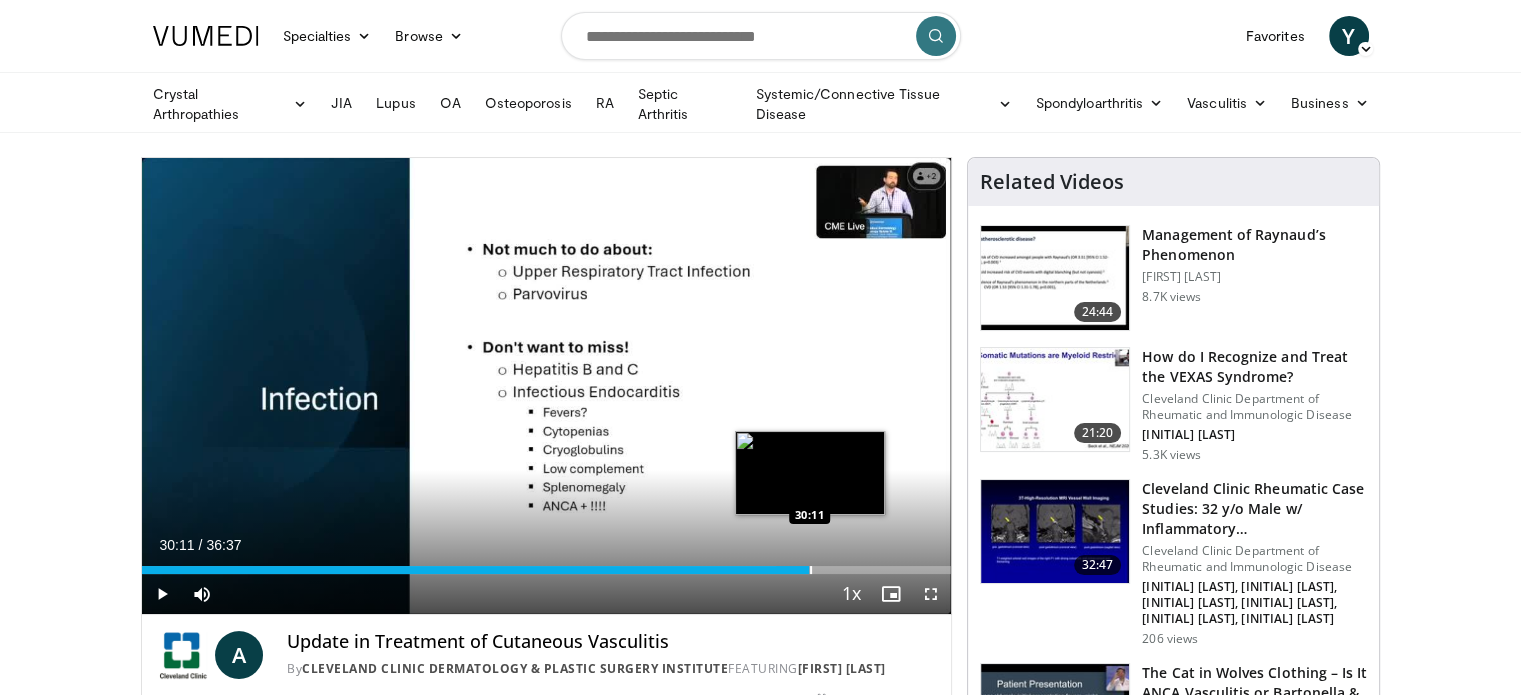 click at bounding box center (811, 570) 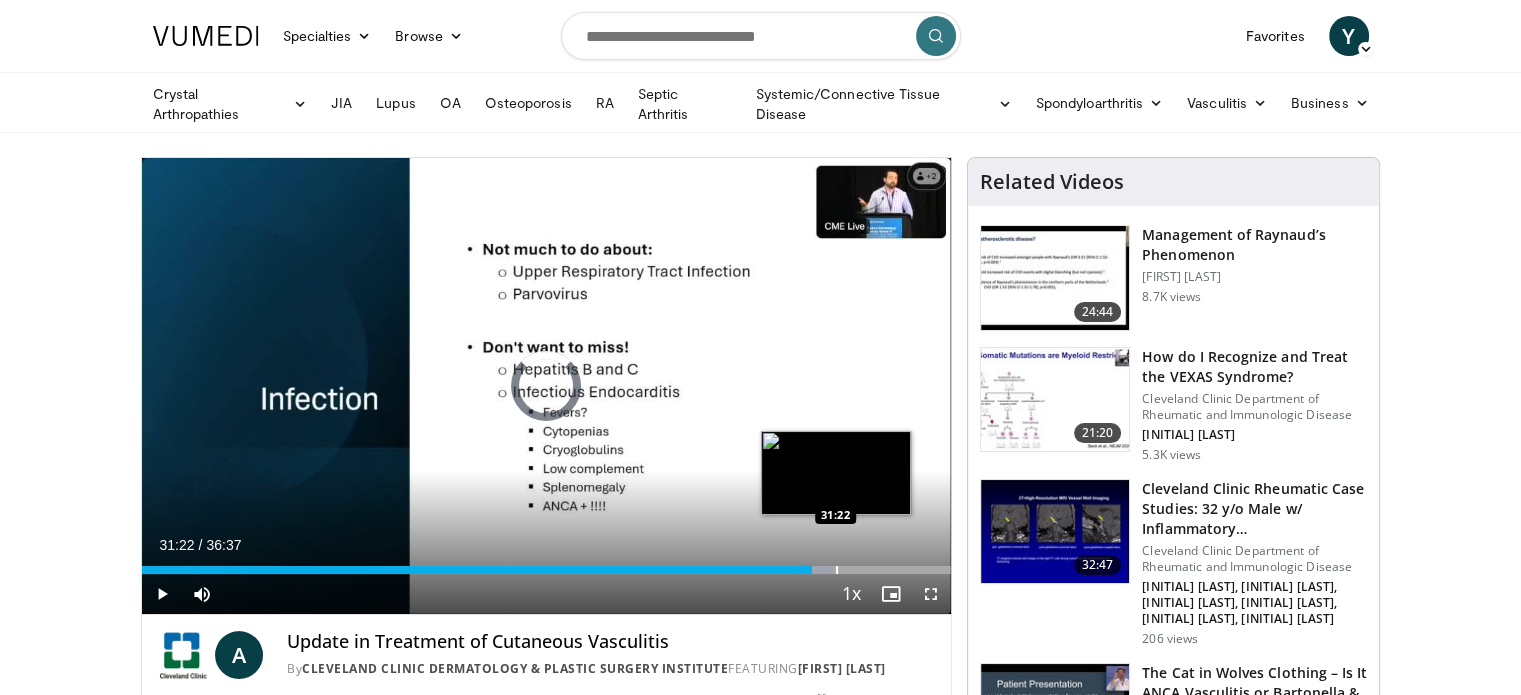 click at bounding box center [837, 570] 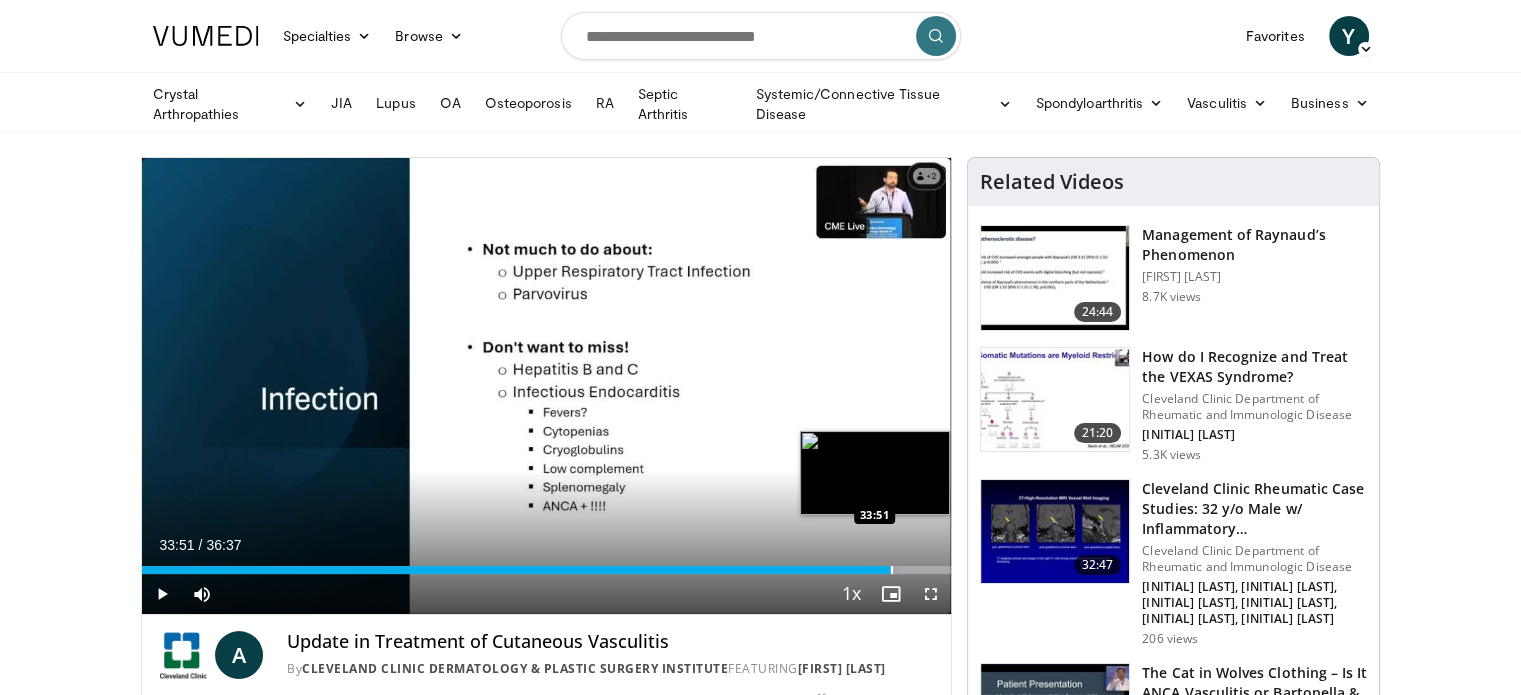 click at bounding box center (892, 570) 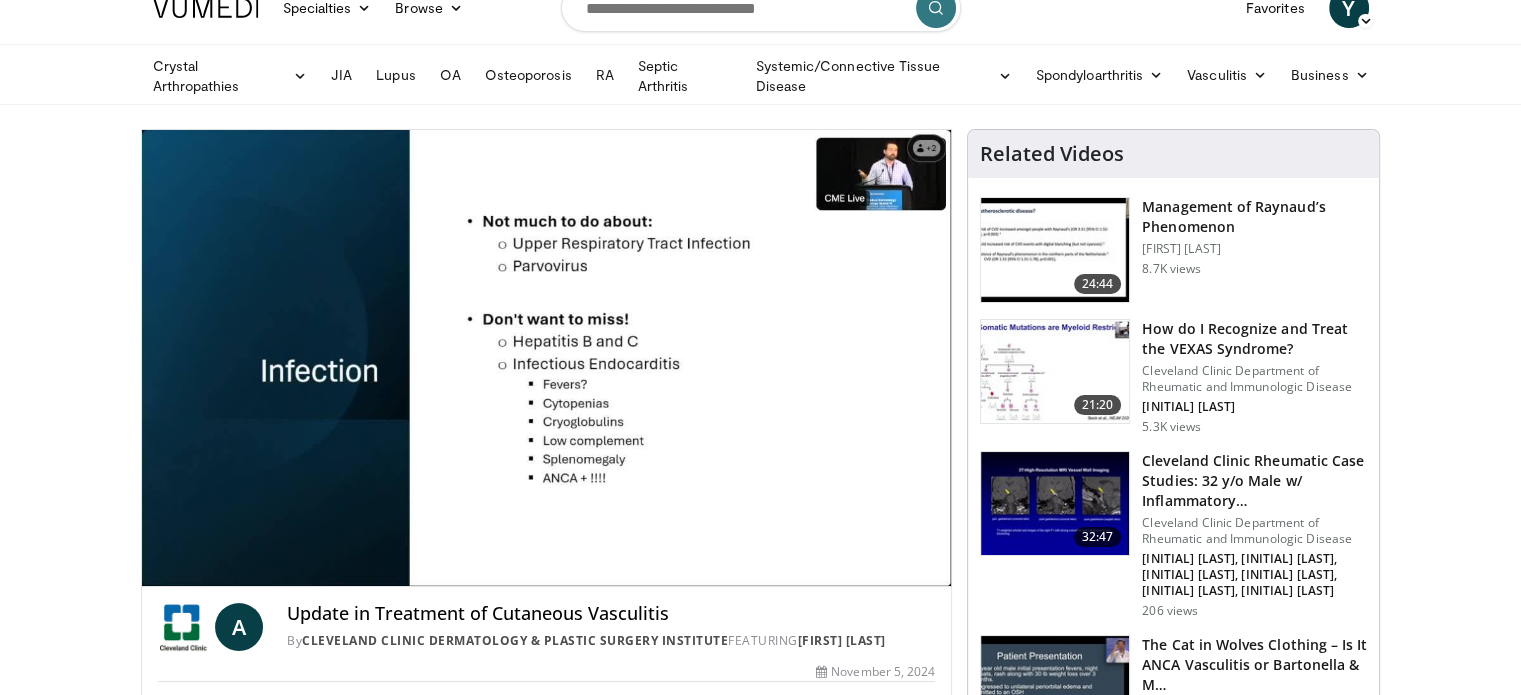 scroll, scrollTop: 0, scrollLeft: 0, axis: both 